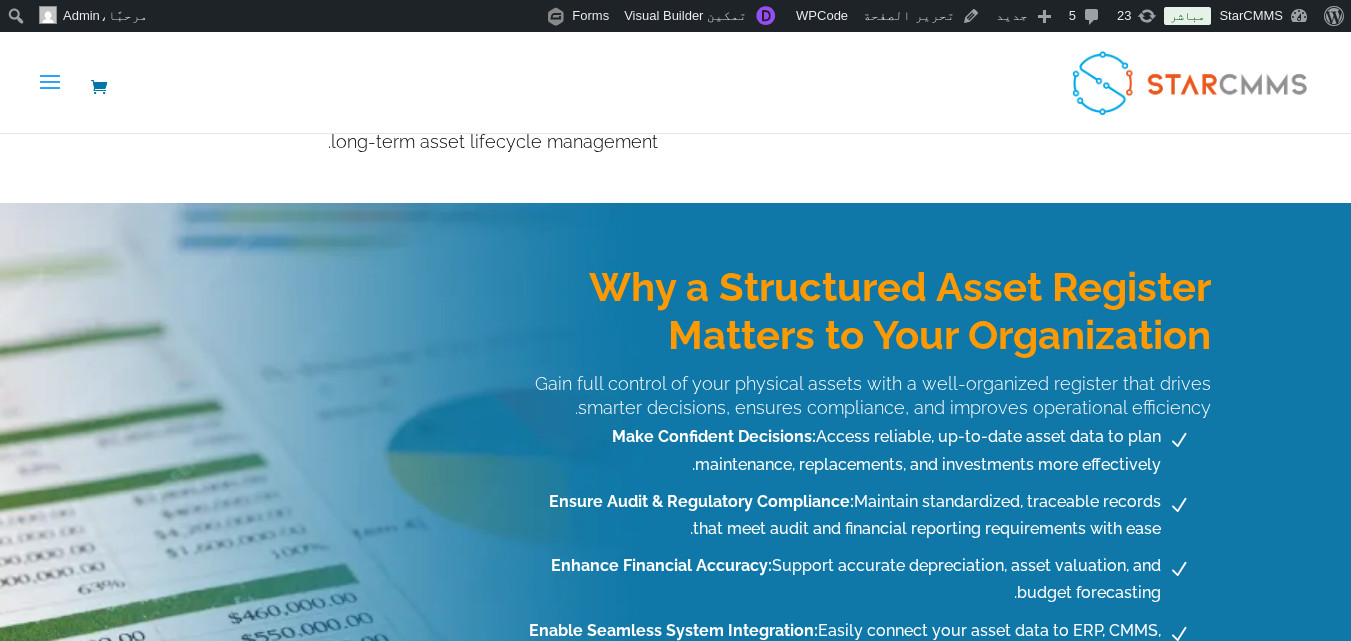 scroll, scrollTop: 2138, scrollLeft: 0, axis: vertical 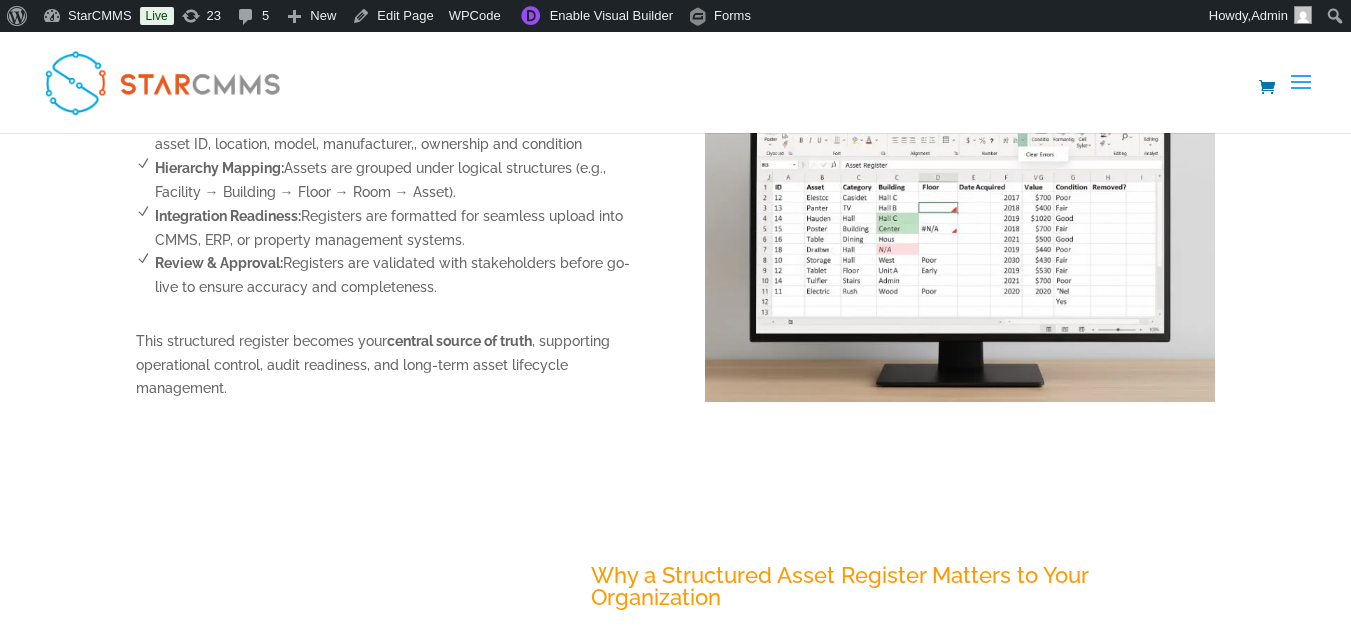 click on "Why a Structured Asset Register Matters to Your Organization" at bounding box center [903, 591] 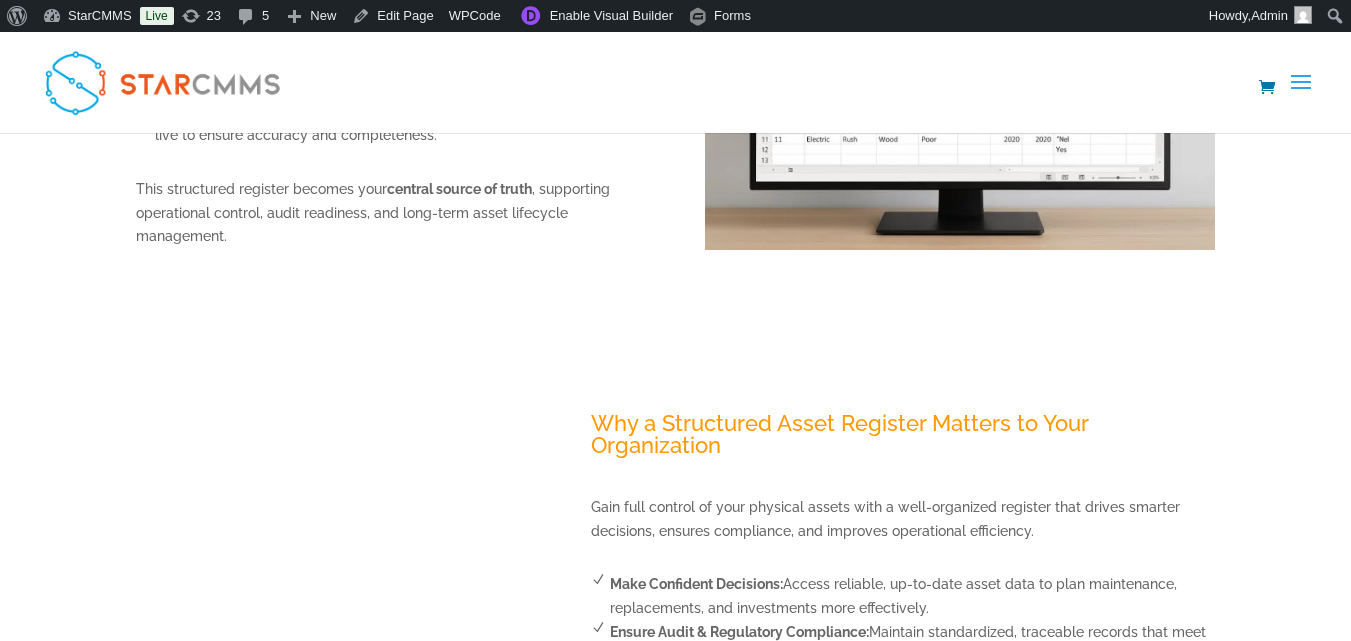 scroll, scrollTop: 2300, scrollLeft: 0, axis: vertical 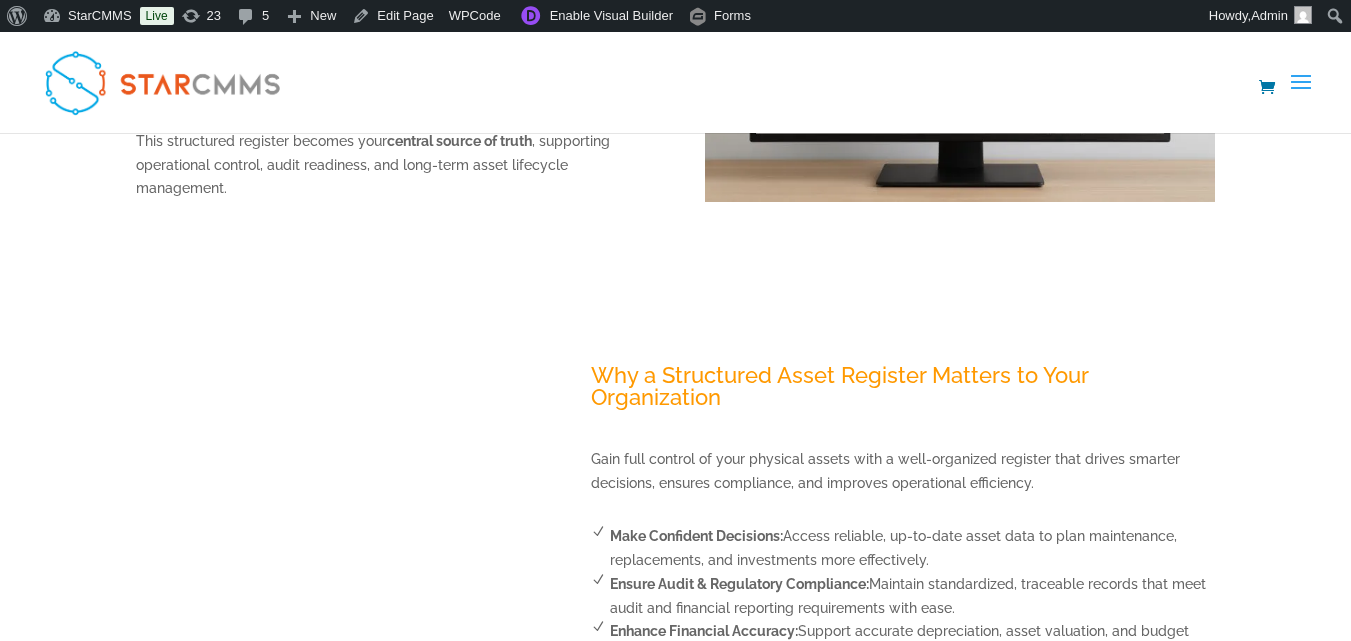 click on "Enable Seamless System Integration:" at bounding box center [731, 679] 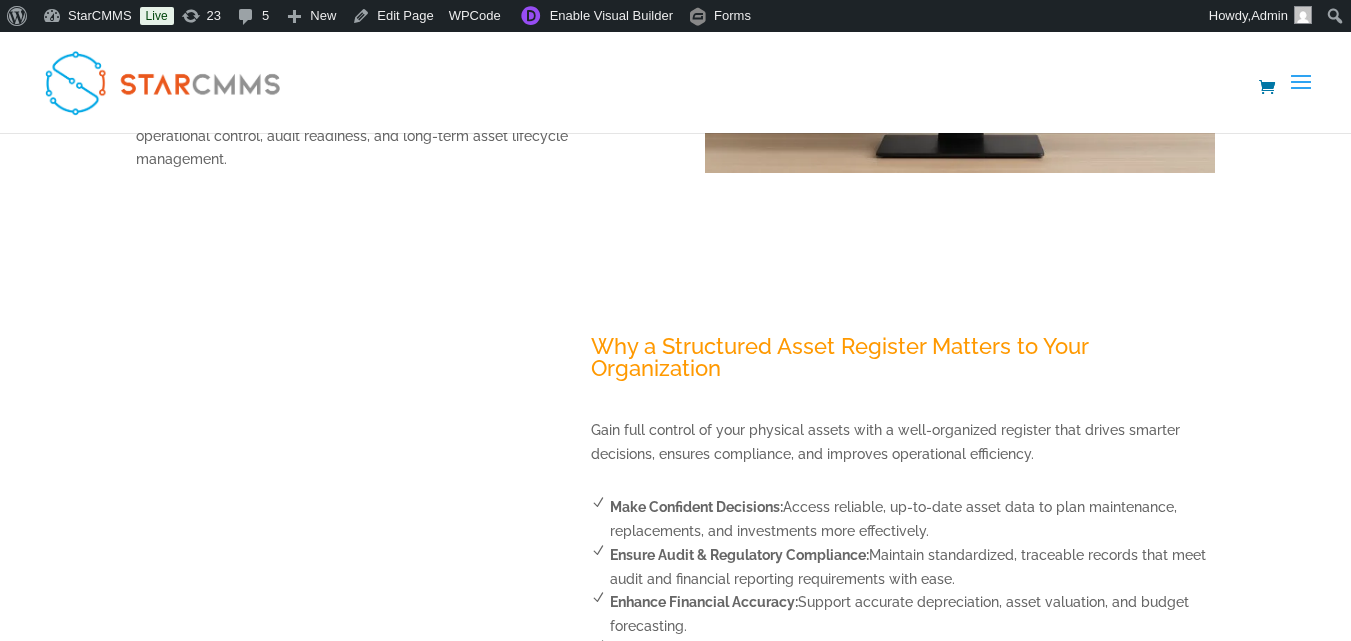scroll, scrollTop: 2300, scrollLeft: 0, axis: vertical 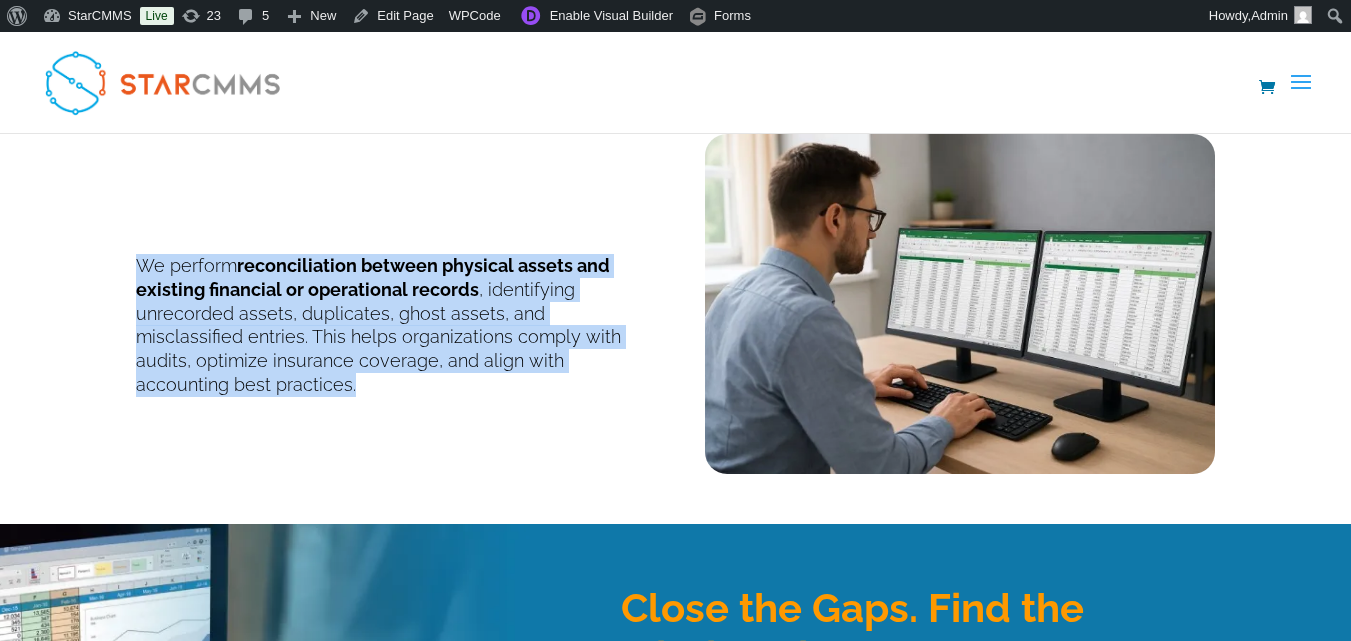click on "We perform  reconciliation between physical assets and existing financial or operational records , identifying unrecorded assets, duplicates, ghost assets, and misclassified entries. This helps organizations comply with audits, optimize insurance coverage, and align with accounting best practices." at bounding box center [391, 325] 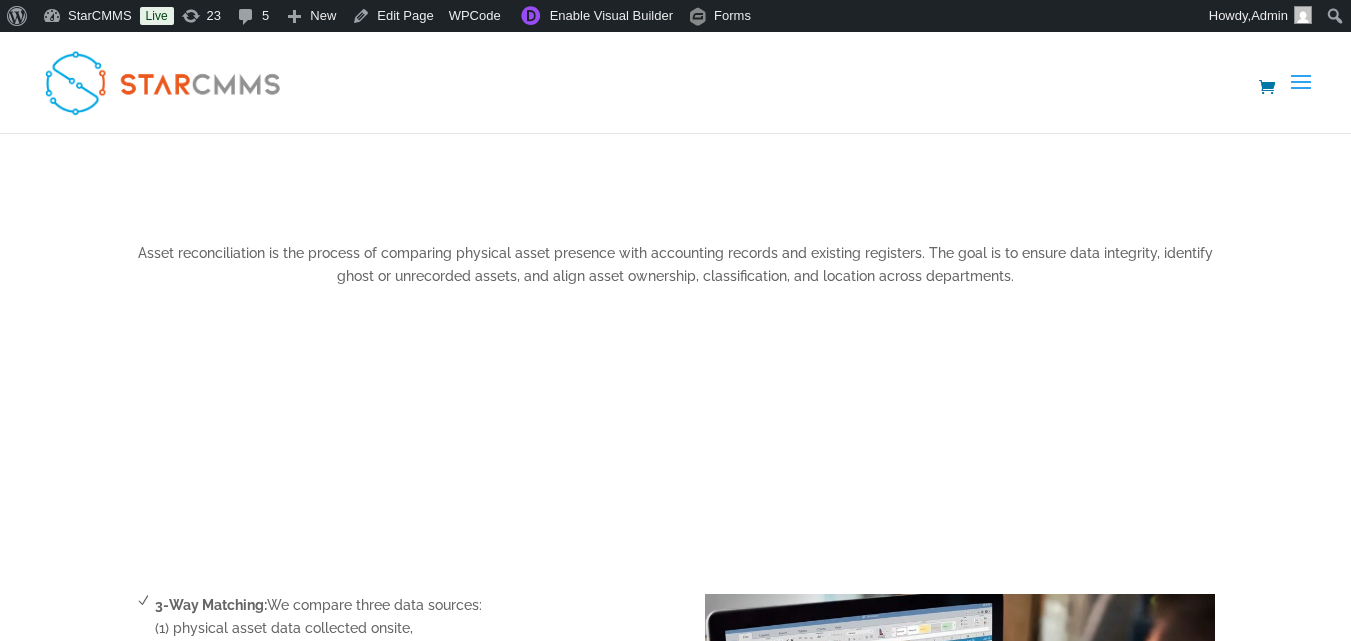 scroll, scrollTop: 1500, scrollLeft: 0, axis: vertical 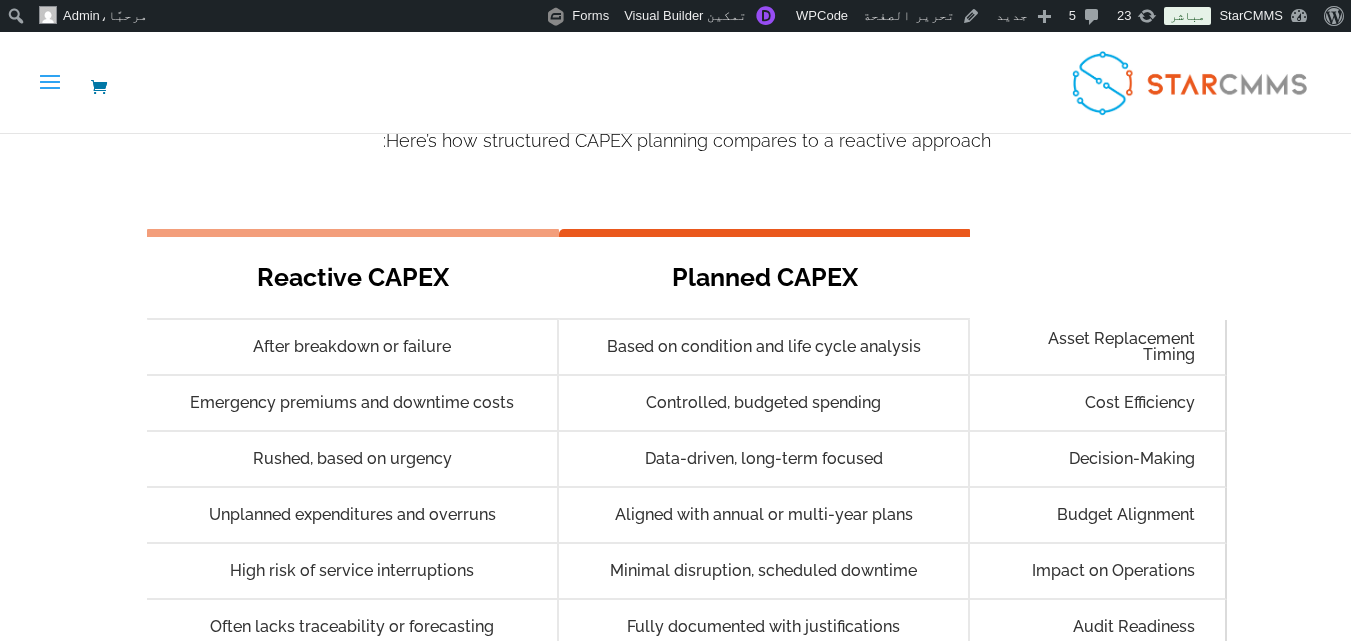click on "Planned CAPEX
Asset Replacement Timing
Based on condition and life cycle analysis
Cost Efficiency
Controlled, budgeted spending
Decision-Making
Data-driven, long-term focused
Budget Alignment
Aligned with annual or multi-year plans
Impact on Operations
Minimal disruption, scheduled downtime
Audit Readiness
Fully documented with justifications
Reactive CAPEX
Asset Replacement Timing
After breakdown or failure
Cost Efficiency
Emergency premiums and downtime costs
Decision-Making
Rushed, based on urgency
Budget Alignment
Unplanned expenditures and overruns
Impact on Operations
High risk of service interruptions
Audit Readiness
Often lacks traceability or forecasting" at bounding box center [687, 442] 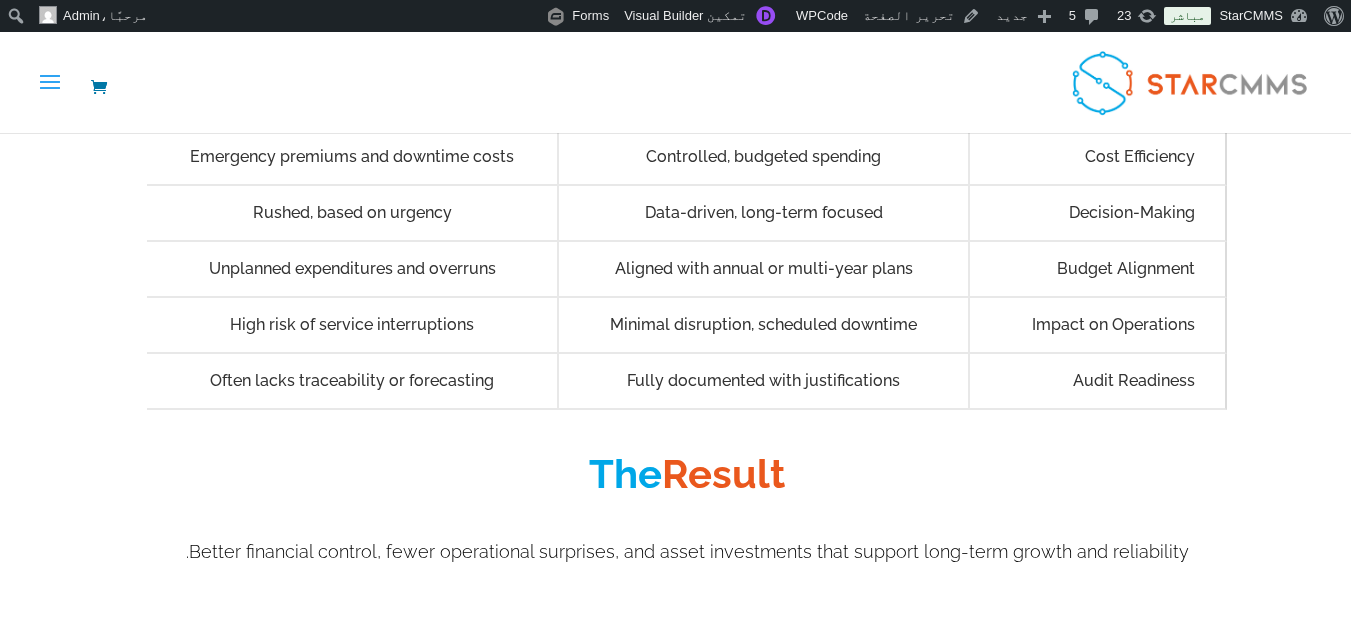 scroll, scrollTop: 2900, scrollLeft: 0, axis: vertical 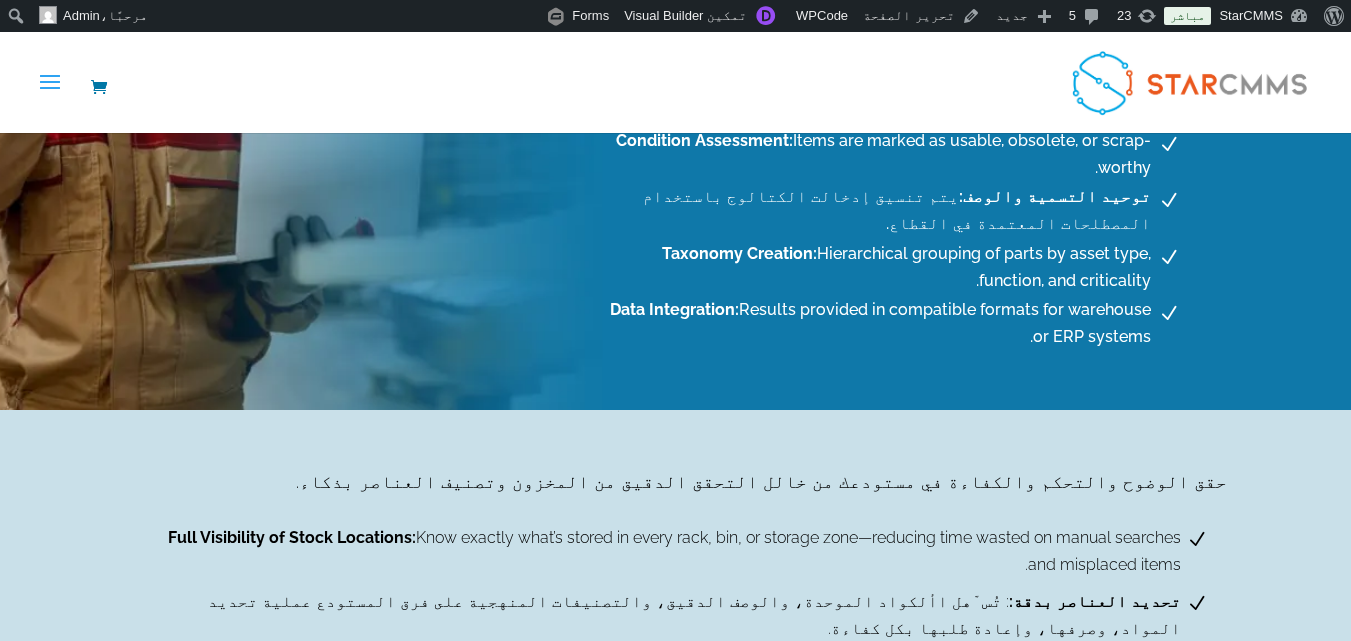 click on "N Physical Verification:  Onsite count of items by SKU, part number, or bin location using mobile devices.
N Condition Assessment:  Items are marked as usable, obsolete, or scrap-worthy.
N توحيد التسمية والوصف:  يتم تنسيق إدخالت الكتالوج باستخدام المصطلحات المعتمدة في القطاع.
N Taxonomy Creation:  Hierarchical grouping of parts by asset type, function, and criticality.
N Data Integration:  Results provided in compatible formats for warehouse or ERP systems." at bounding box center [899, 230] 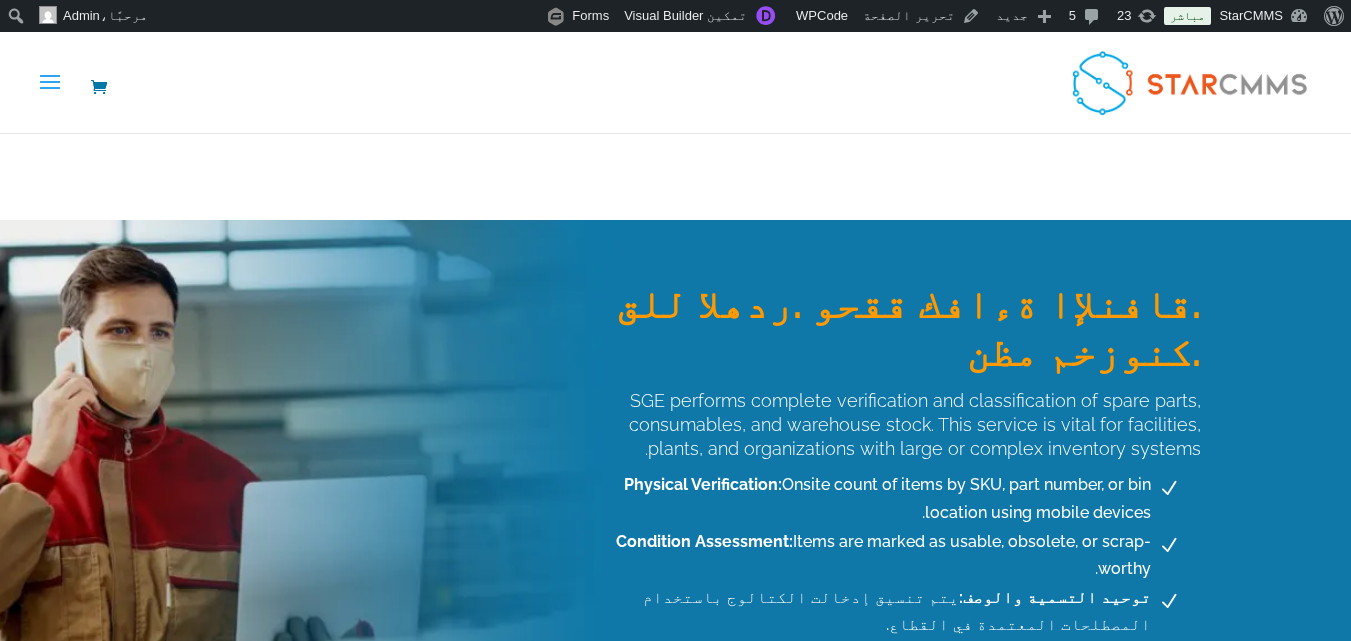 scroll, scrollTop: 1509, scrollLeft: 0, axis: vertical 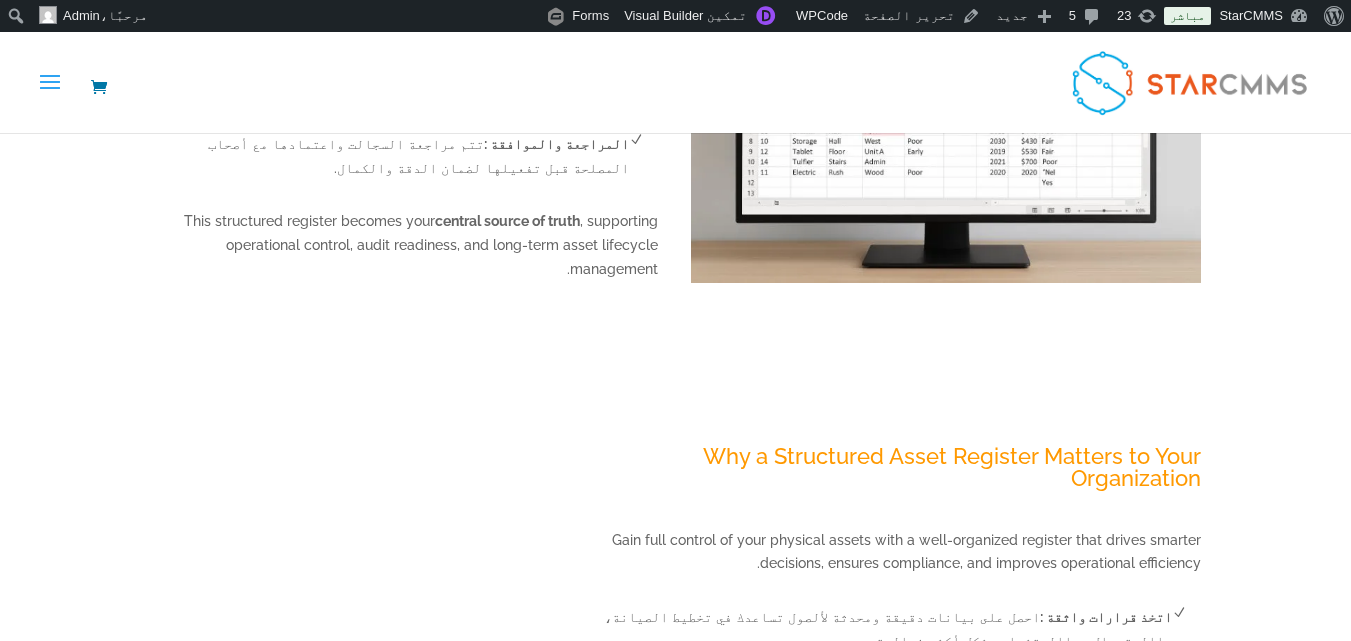 drag, startPoint x: 544, startPoint y: 402, endPoint x: 1176, endPoint y: 426, distance: 632.4555 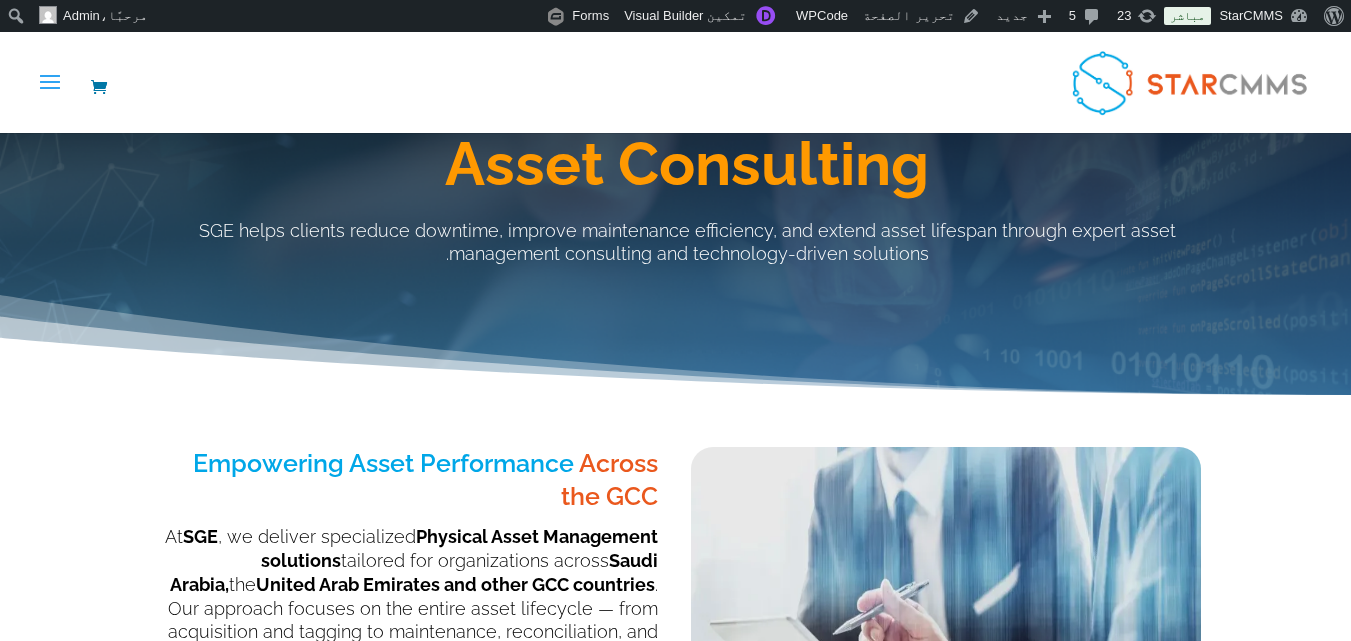 scroll, scrollTop: 0, scrollLeft: 0, axis: both 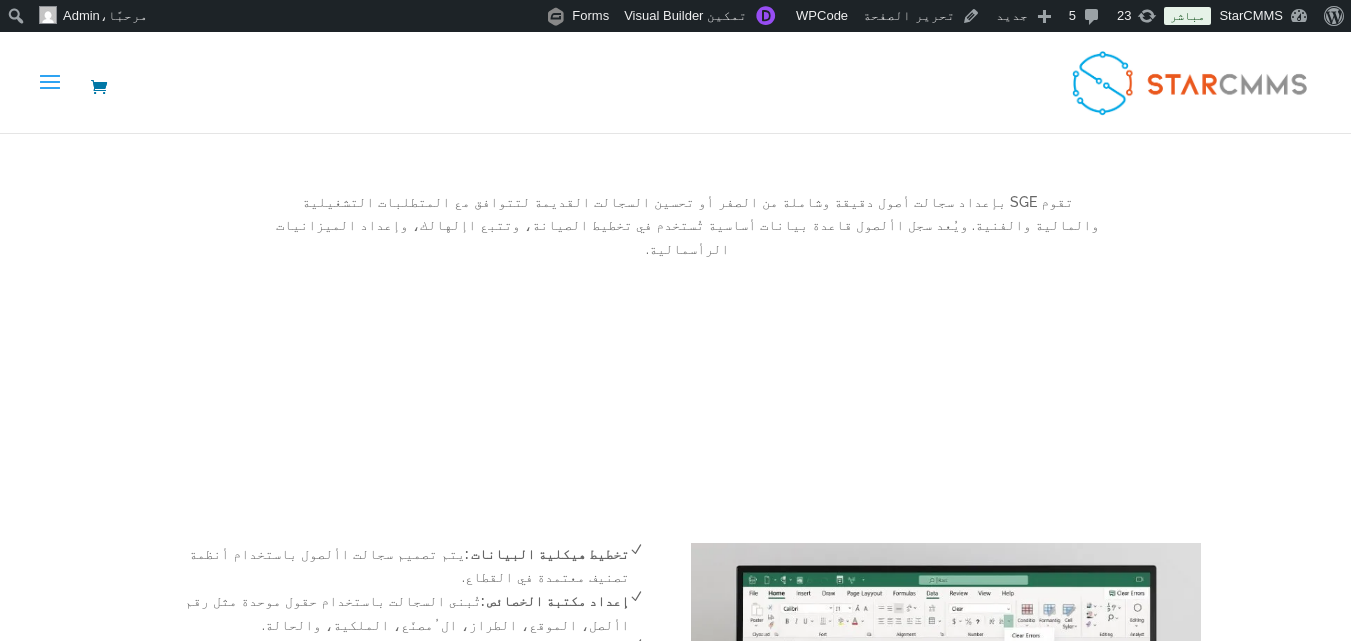 drag, startPoint x: 651, startPoint y: 427, endPoint x: 151, endPoint y: 382, distance: 502.0209 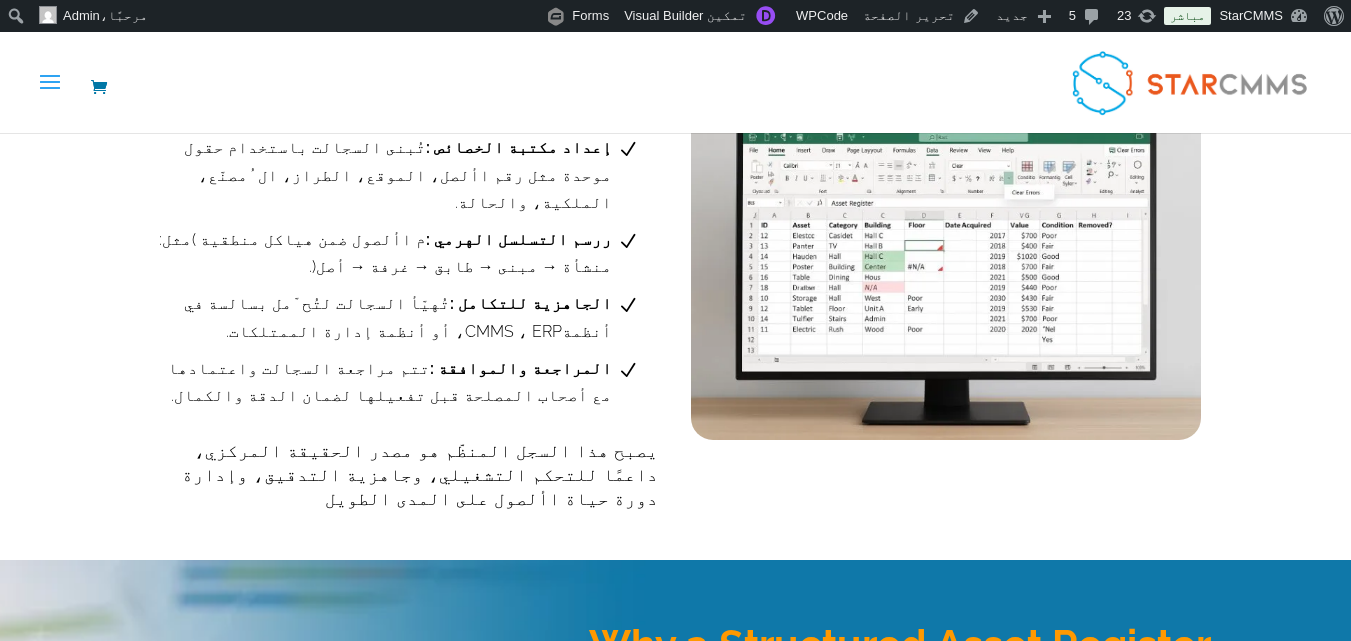 scroll, scrollTop: 1600, scrollLeft: 0, axis: vertical 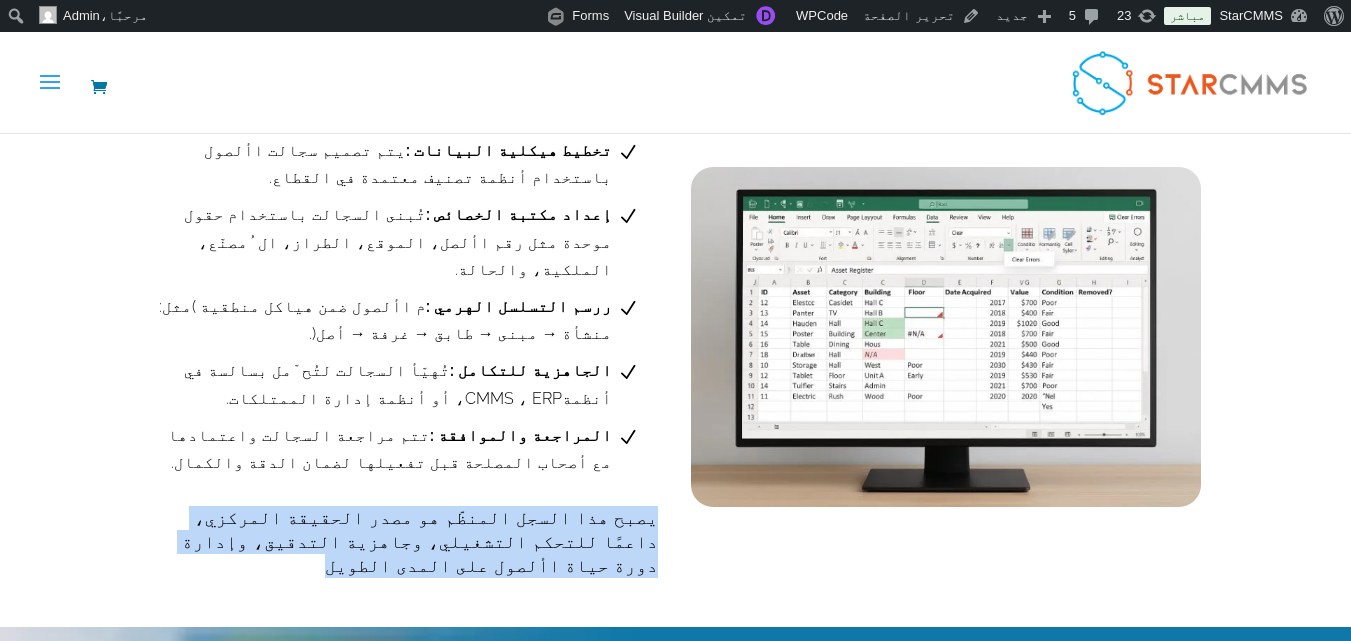 drag, startPoint x: 652, startPoint y: 381, endPoint x: 316, endPoint y: 405, distance: 336.85605 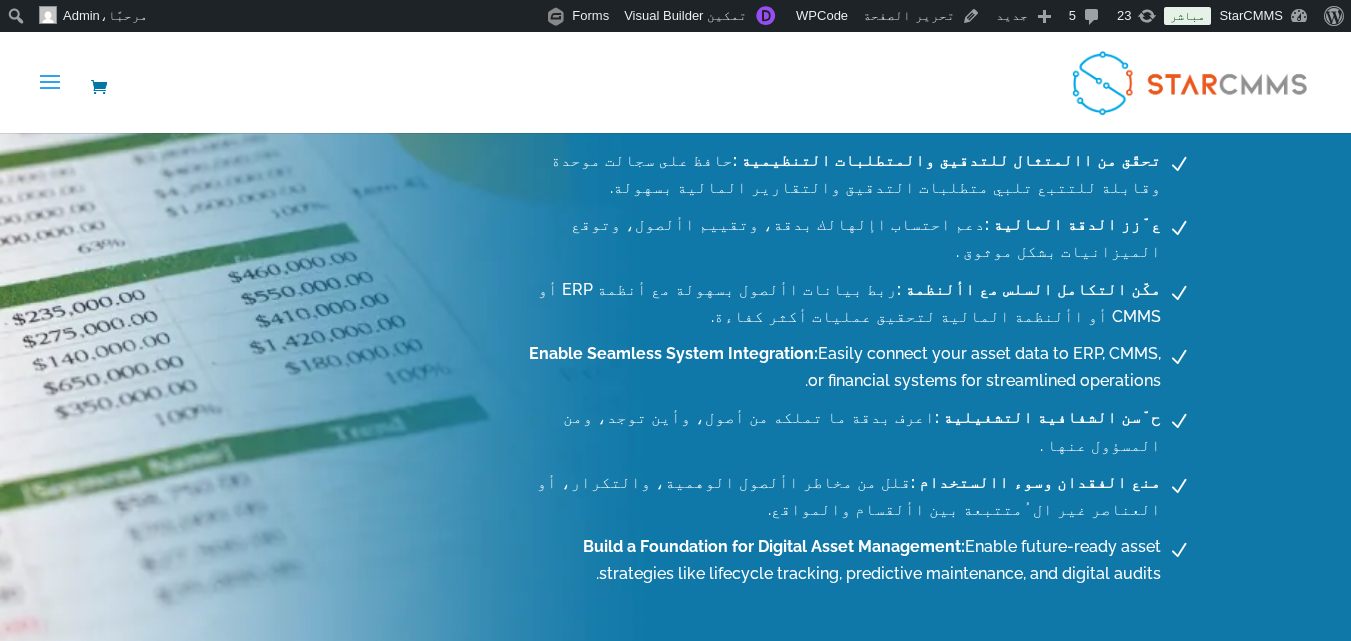 scroll, scrollTop: 2400, scrollLeft: 0, axis: vertical 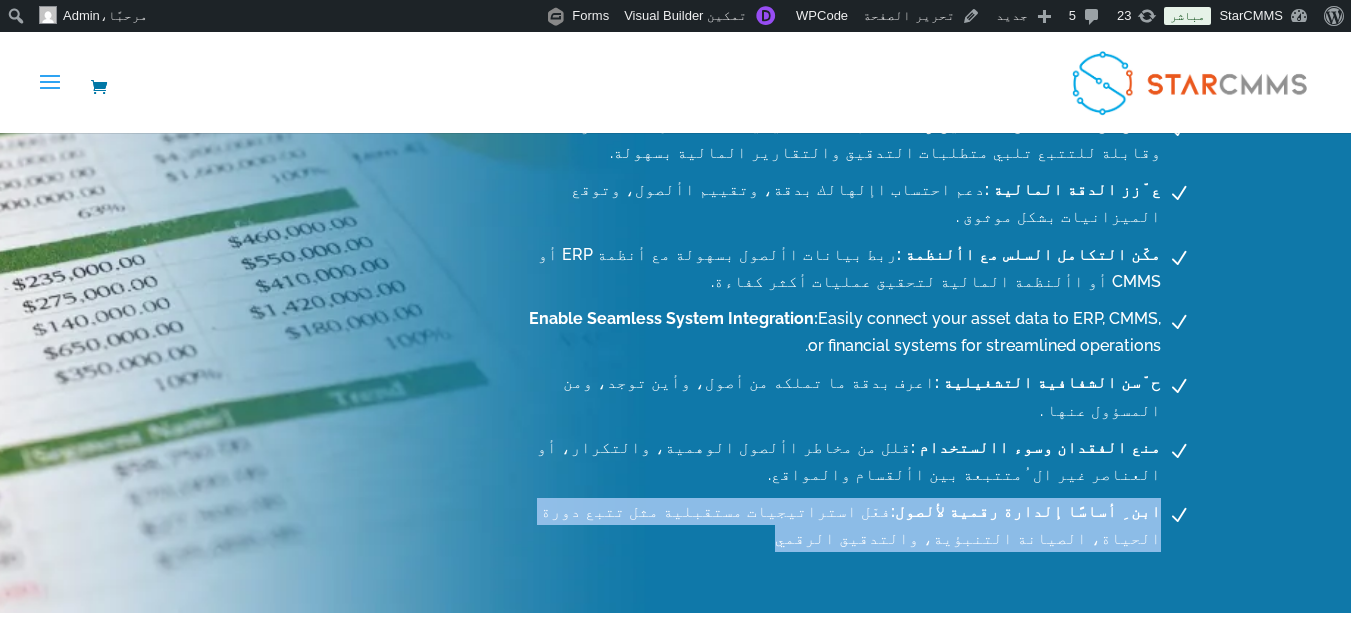 drag, startPoint x: 1192, startPoint y: 357, endPoint x: 584, endPoint y: 379, distance: 608.3979 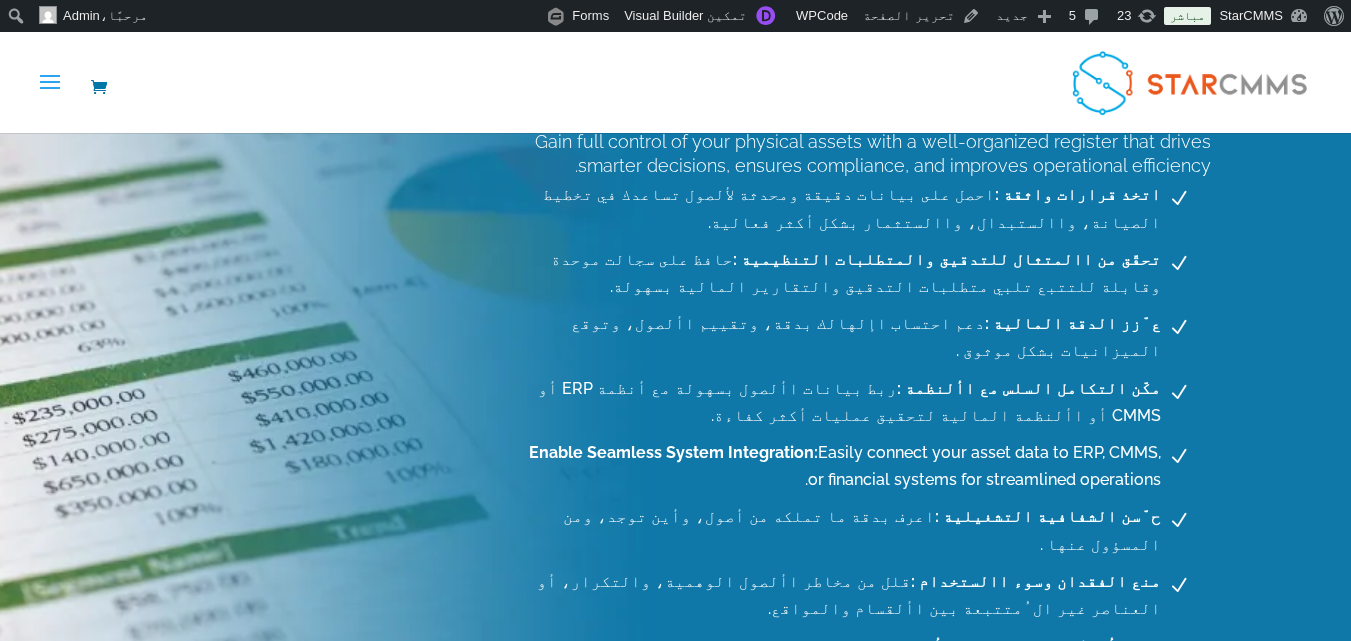 scroll, scrollTop: 2264, scrollLeft: 0, axis: vertical 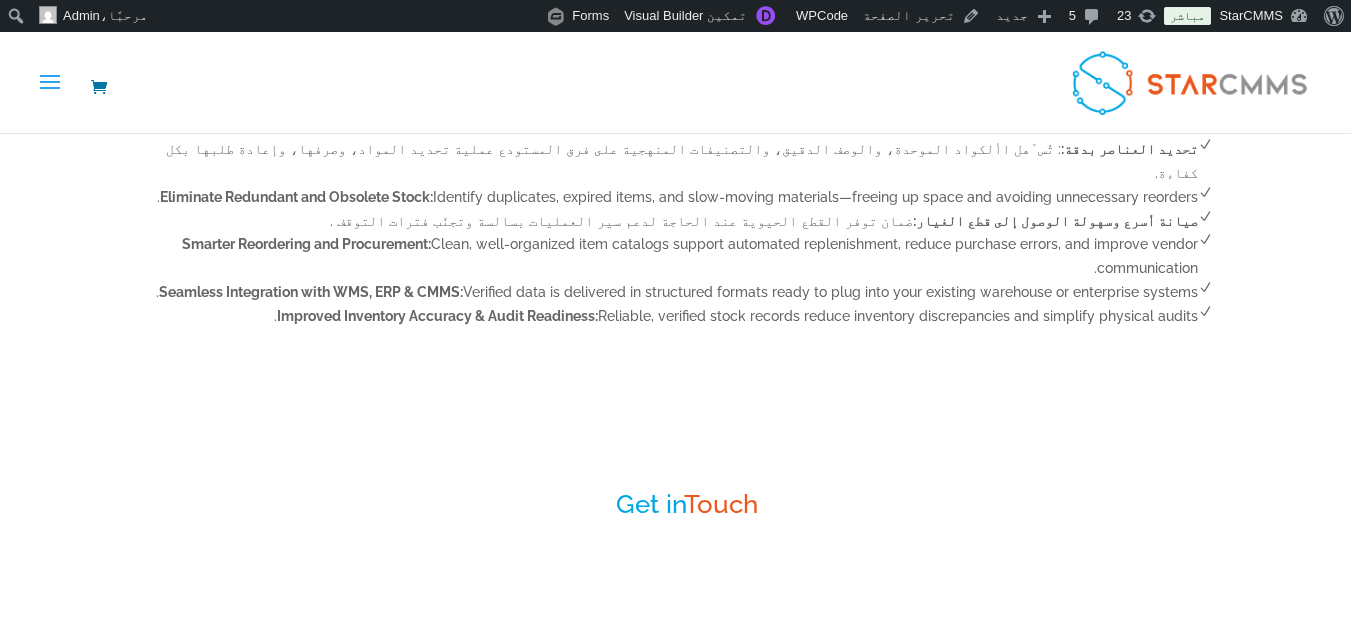 click on "Improved Inventory Accuracy & Audit Readiness:   Reliable, verified stock records reduce inventory discrepancies and simplify physical audits." at bounding box center (733, 317) 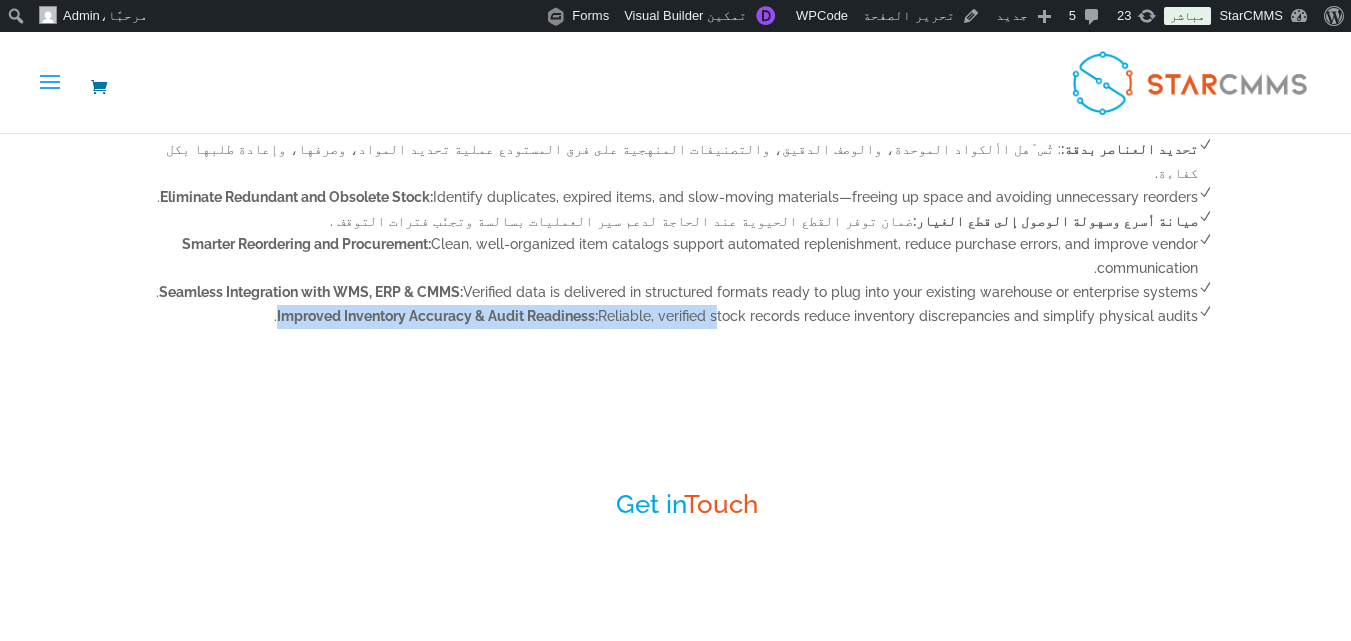 drag, startPoint x: 1185, startPoint y: 372, endPoint x: 658, endPoint y: 395, distance: 527.50165 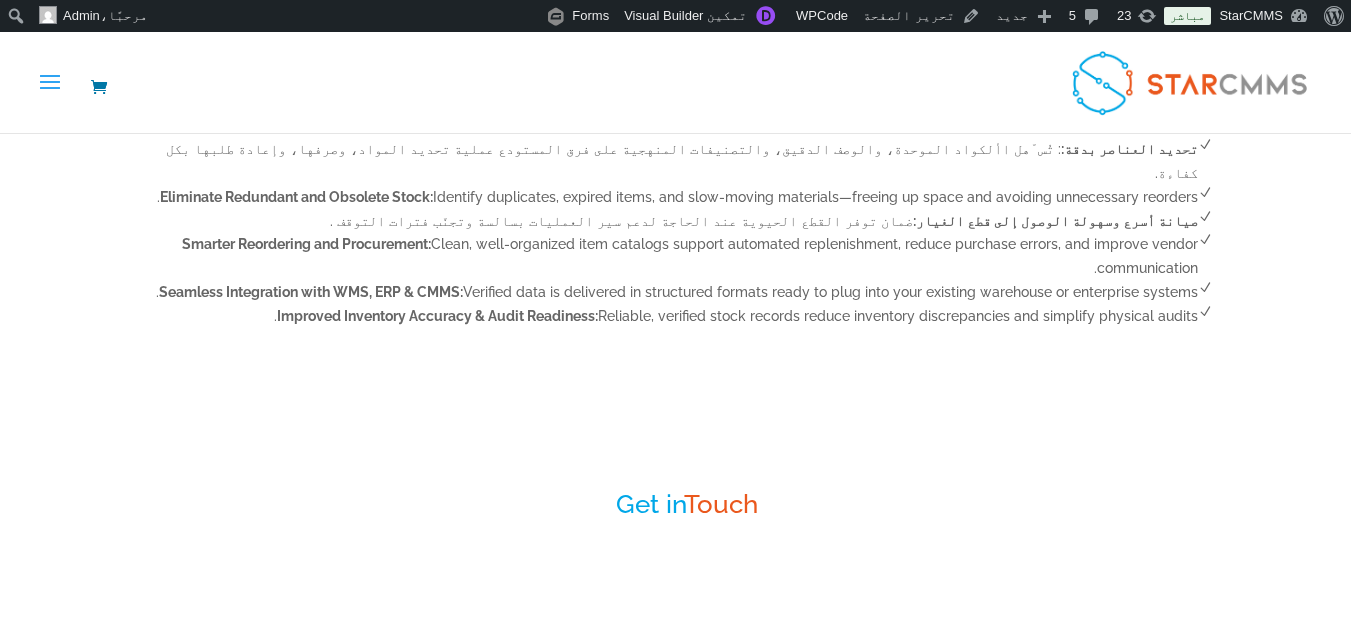 click on "Improved Inventory Accuracy & Audit Readiness:   Reliable, verified stock records reduce inventory discrepancies and simplify physical audits." at bounding box center (733, 317) 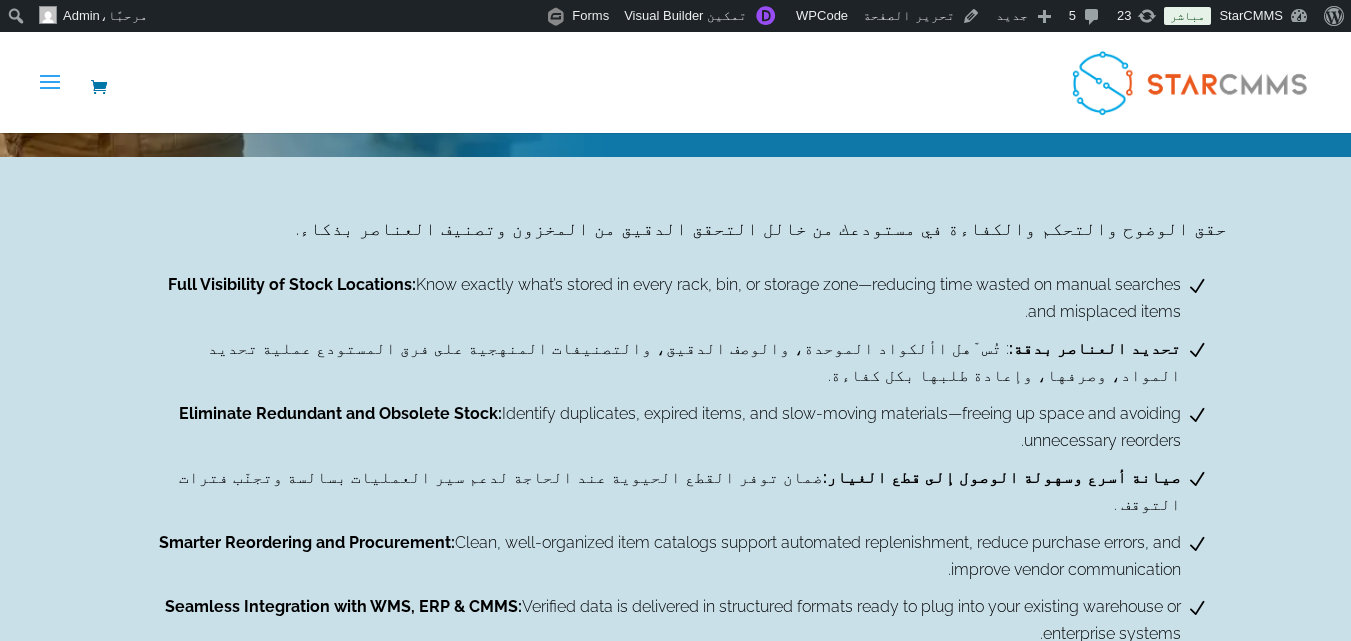 scroll, scrollTop: 2500, scrollLeft: 0, axis: vertical 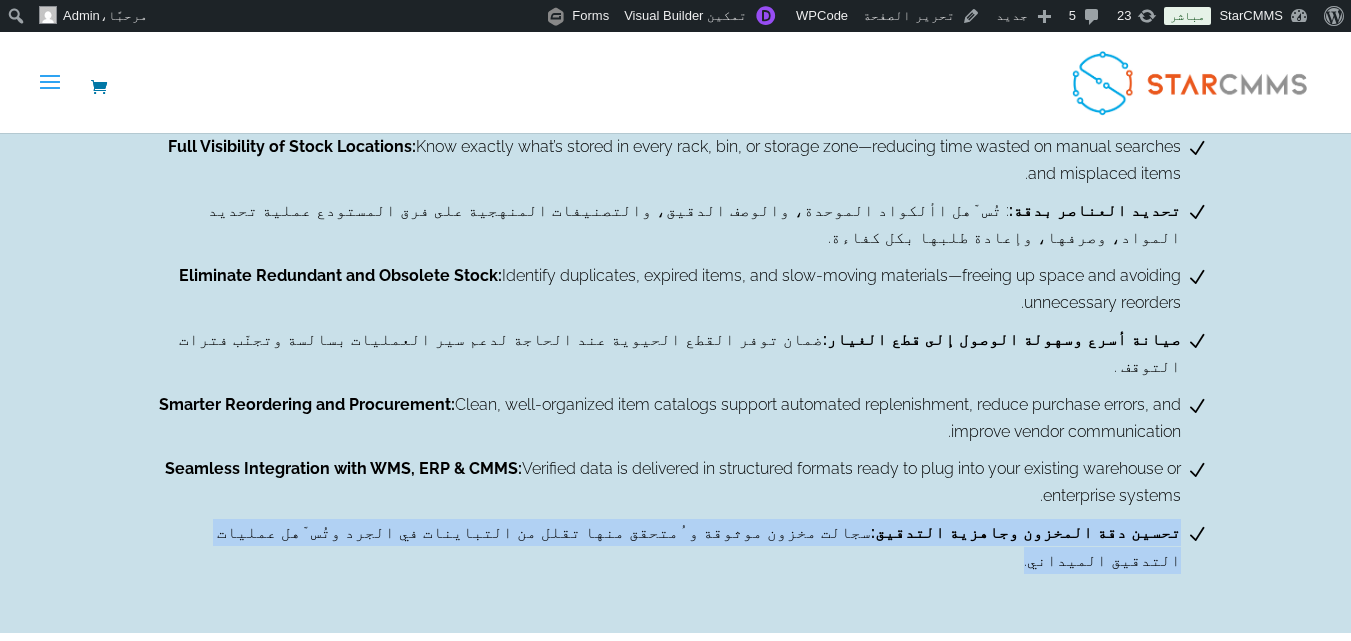 drag, startPoint x: 1189, startPoint y: 370, endPoint x: 491, endPoint y: 388, distance: 698.23206 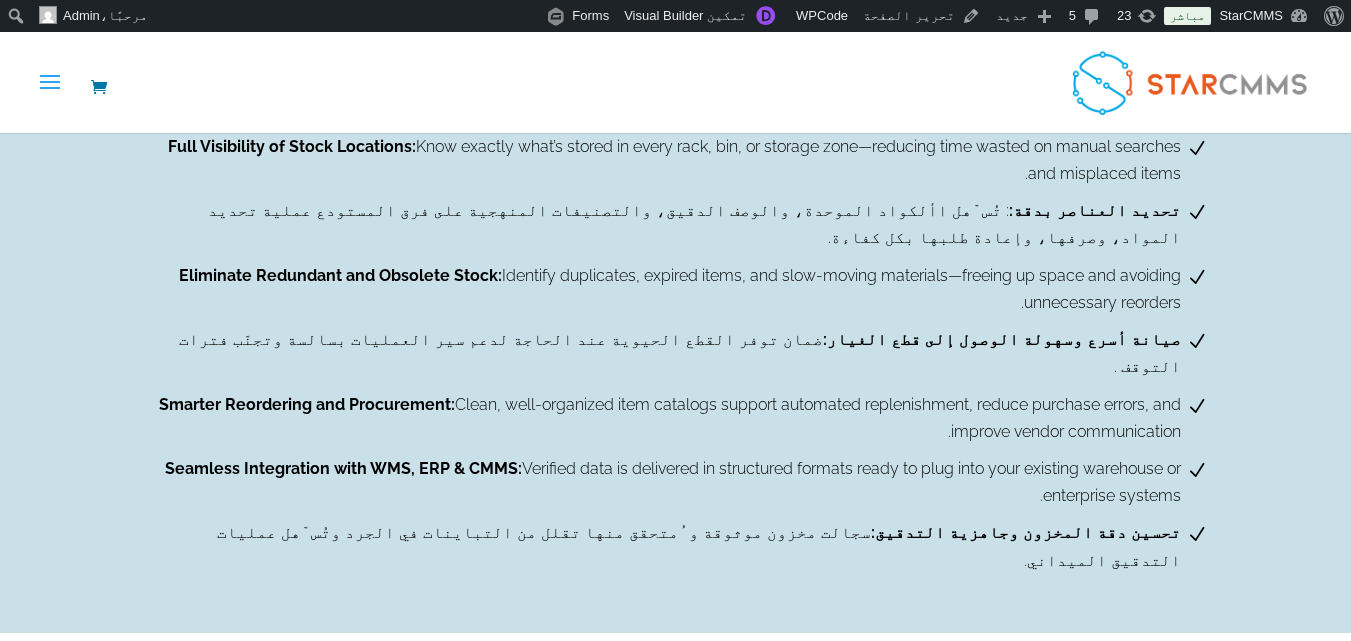 click on "Seamless Integration with WMS, ERP & CMMS:    Verified data is delivered in structured formats ready to plug into your existing warehouse or enterprise systems." at bounding box center (664, 482) 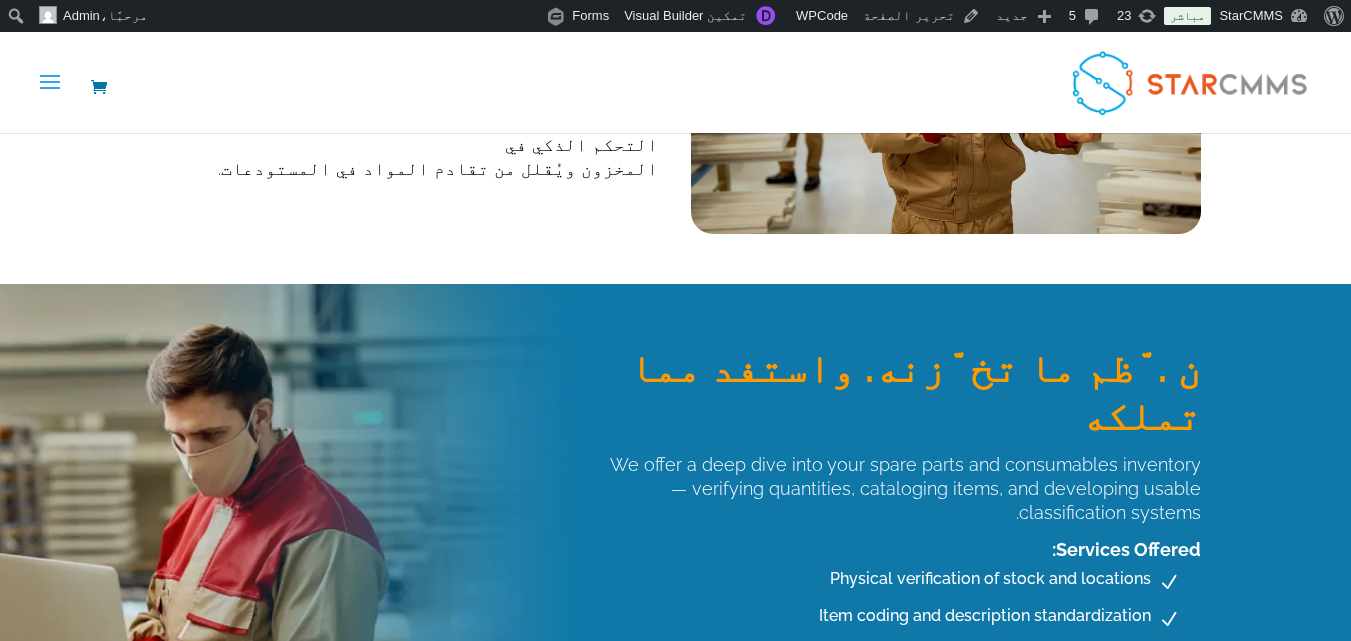 scroll, scrollTop: 700, scrollLeft: 0, axis: vertical 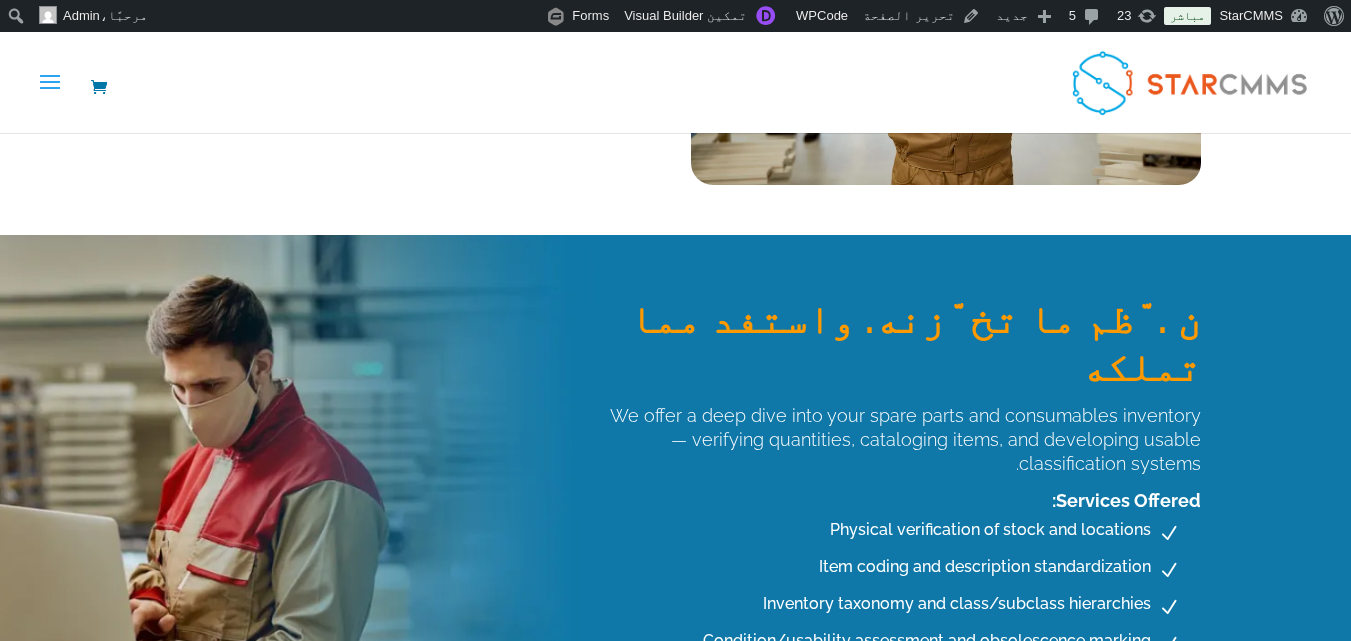 drag, startPoint x: 1226, startPoint y: 326, endPoint x: 758, endPoint y: 311, distance: 468.24033 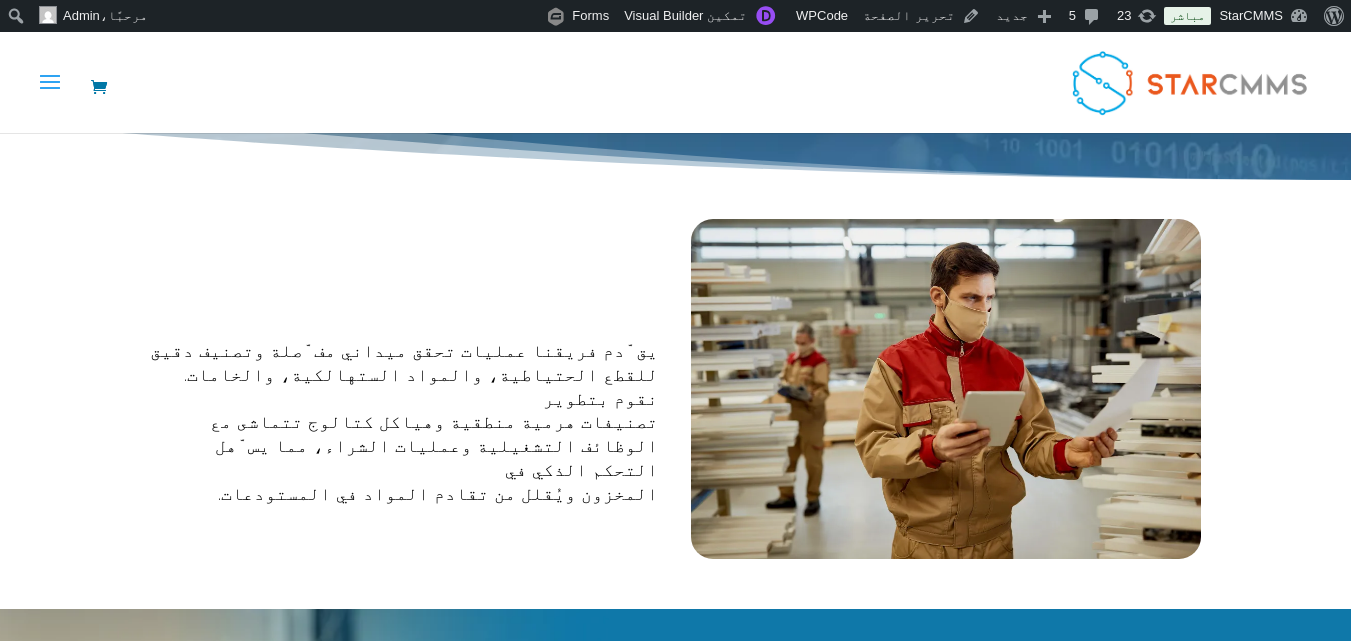 scroll, scrollTop: 300, scrollLeft: 0, axis: vertical 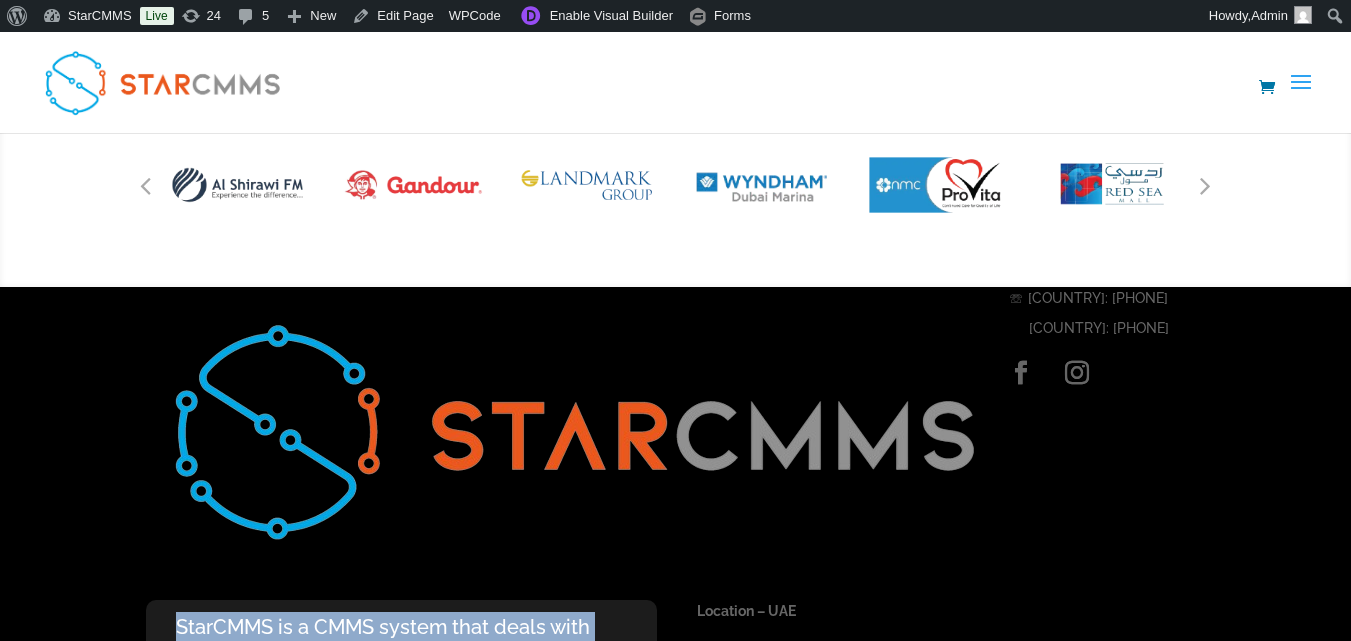 drag, startPoint x: 456, startPoint y: 365, endPoint x: 744, endPoint y: 410, distance: 291.49442 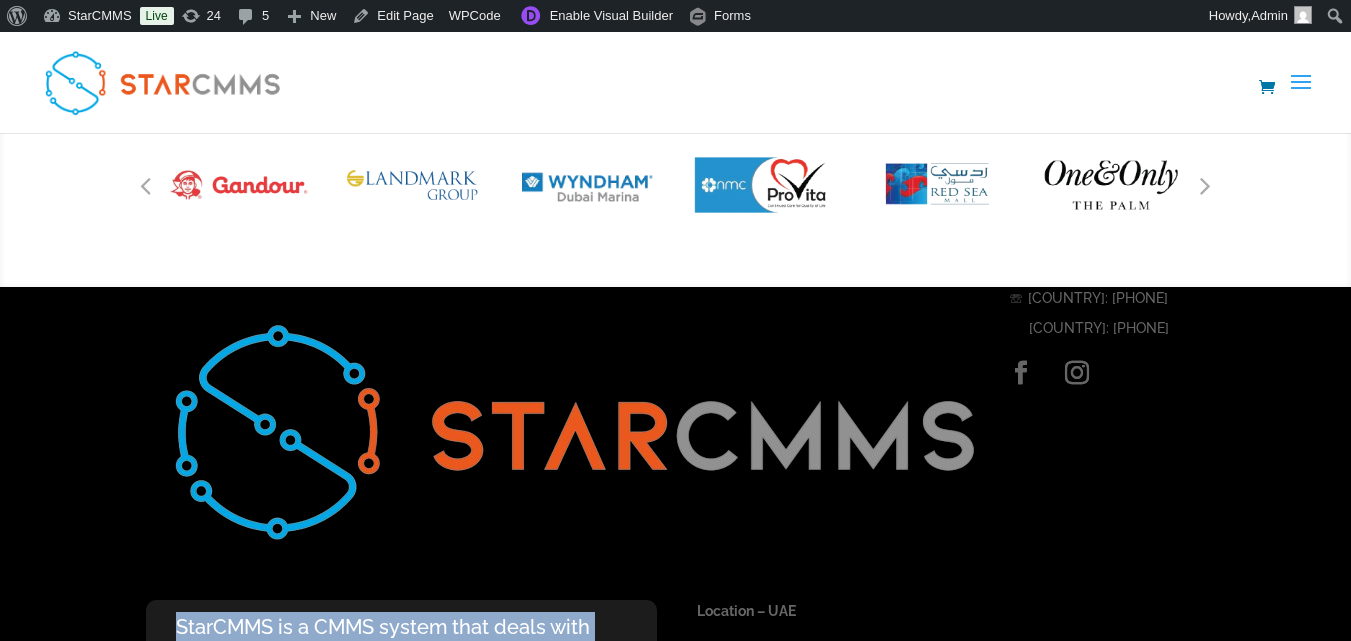copy on "StarCMMS is a CMMS system that deals with asset in the built environment" 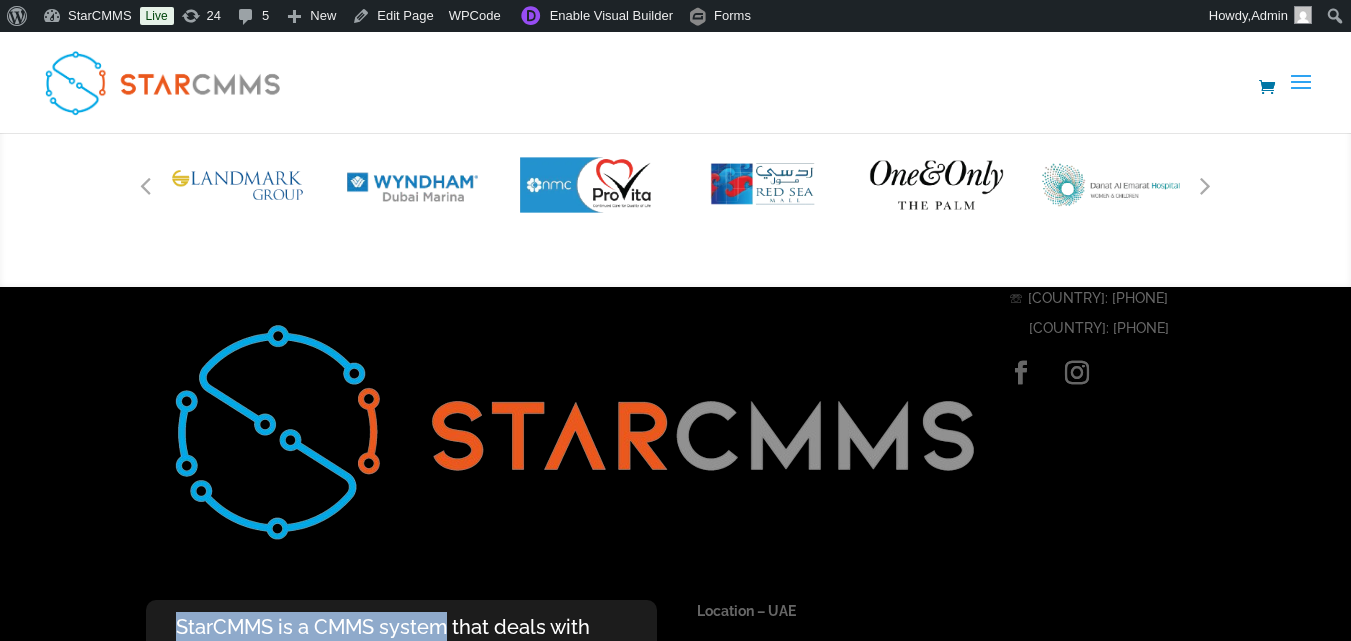 drag, startPoint x: 464, startPoint y: 374, endPoint x: 726, endPoint y: 377, distance: 262.01718 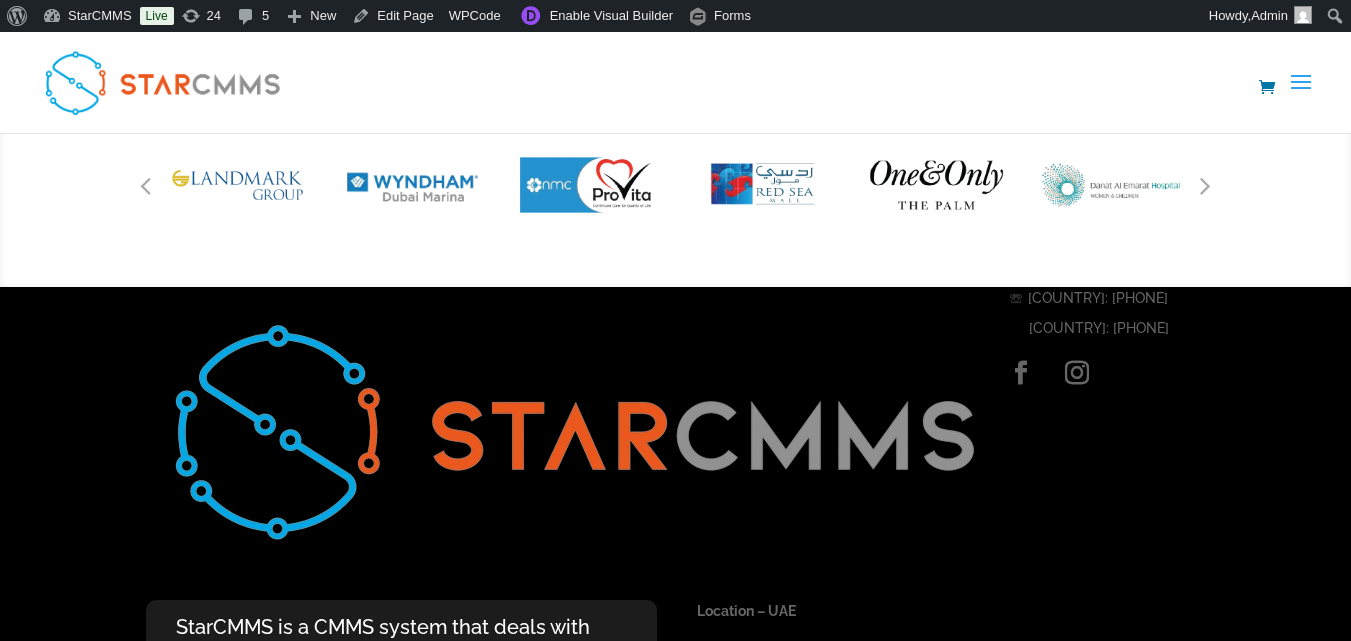 click on "StarCMMS is a CMMS system that deals with asset in the built environment" at bounding box center (402, 642) 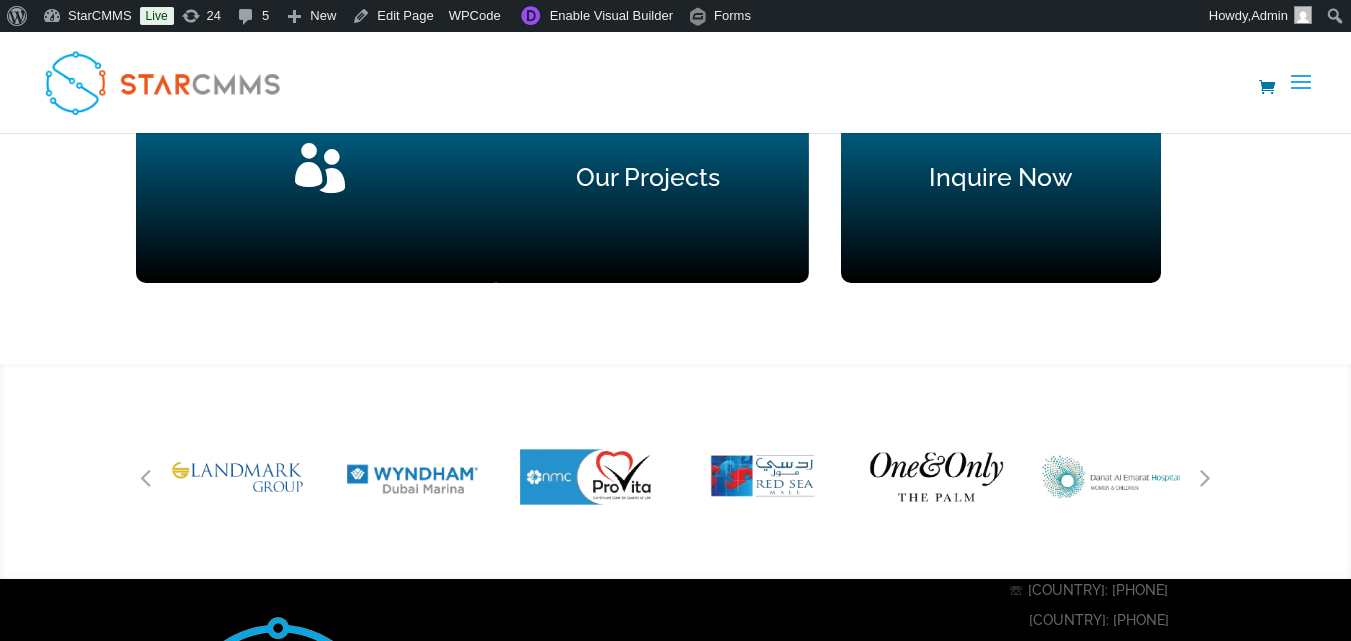scroll, scrollTop: 3716, scrollLeft: 0, axis: vertical 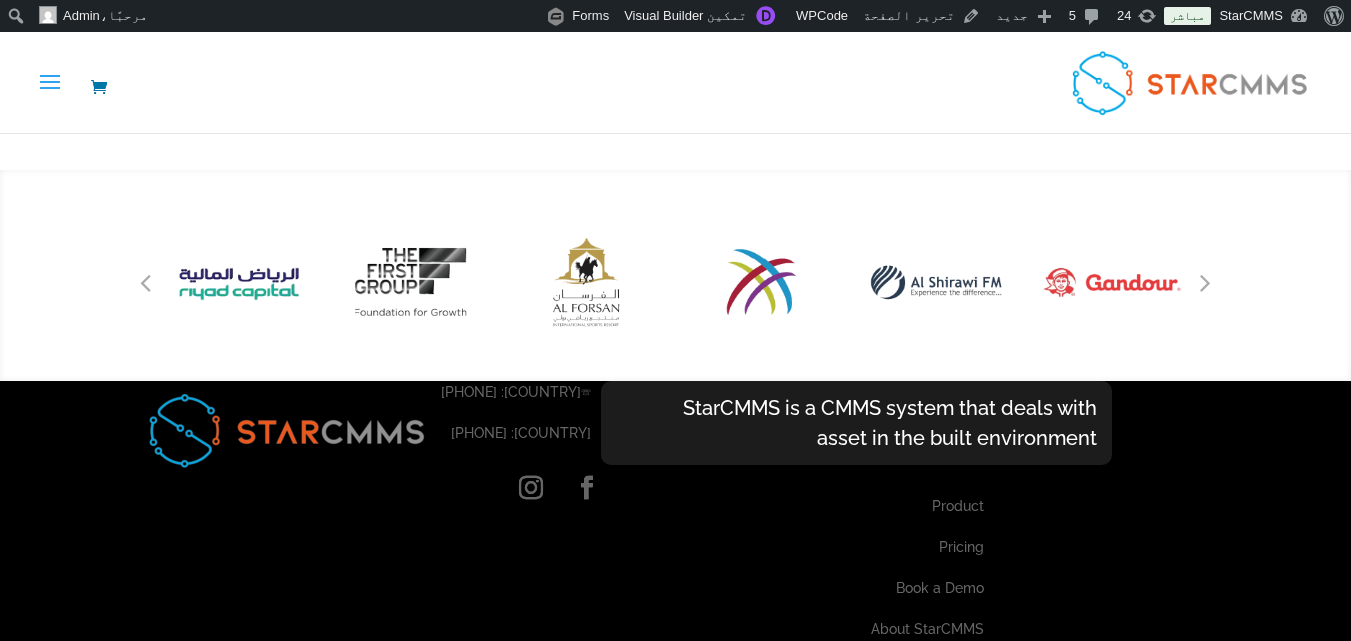 drag, startPoint x: 498, startPoint y: 300, endPoint x: 936, endPoint y: 342, distance: 440.0091 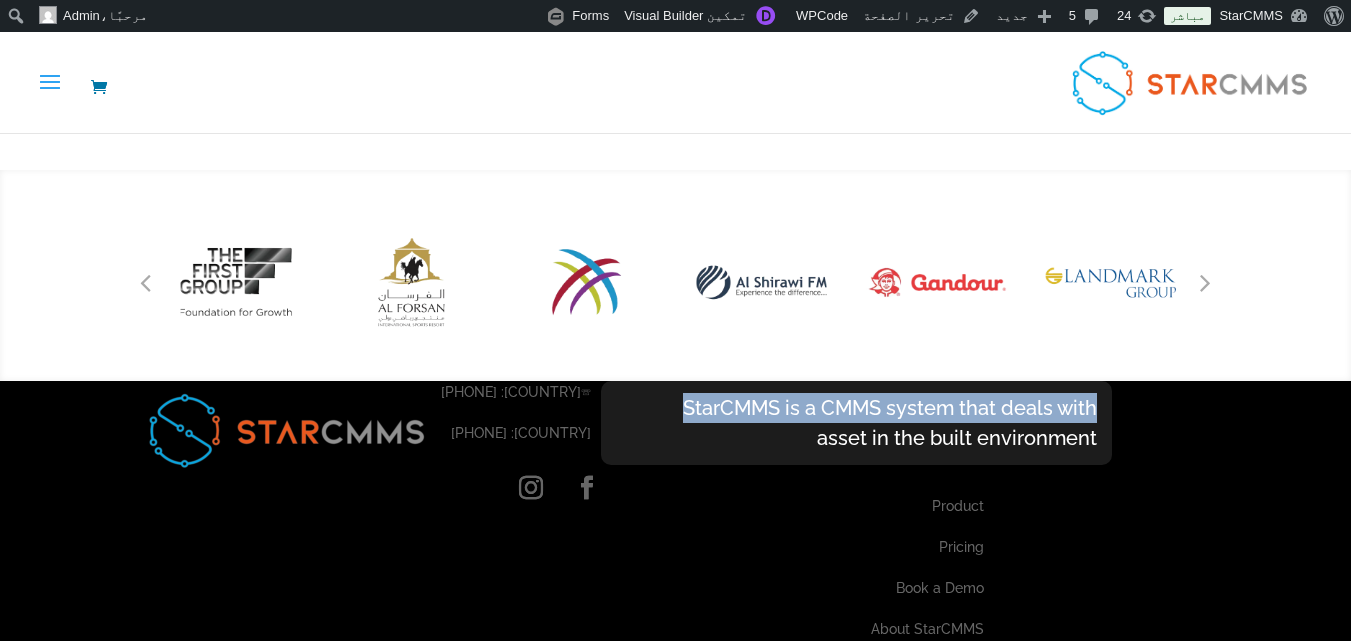 drag, startPoint x: 924, startPoint y: 302, endPoint x: 931, endPoint y: 343, distance: 41.59327 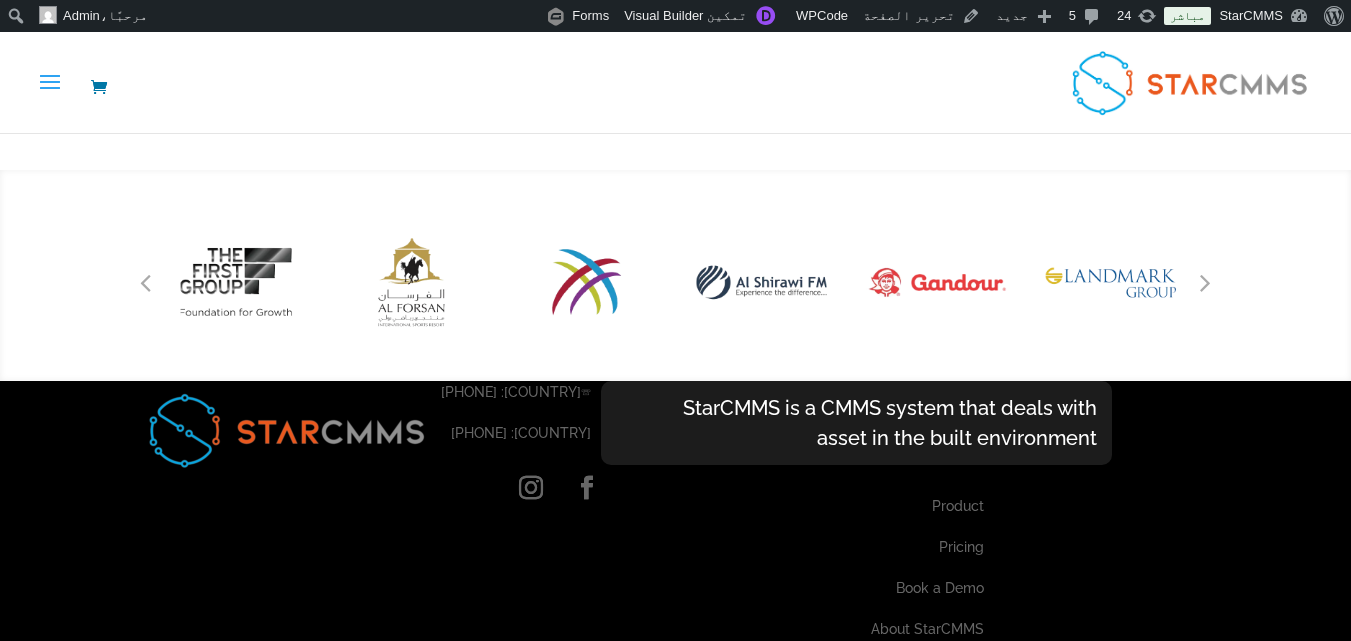 click on "StarCMMS is a CMMS system that deals with asset in the built environment" at bounding box center (857, 423) 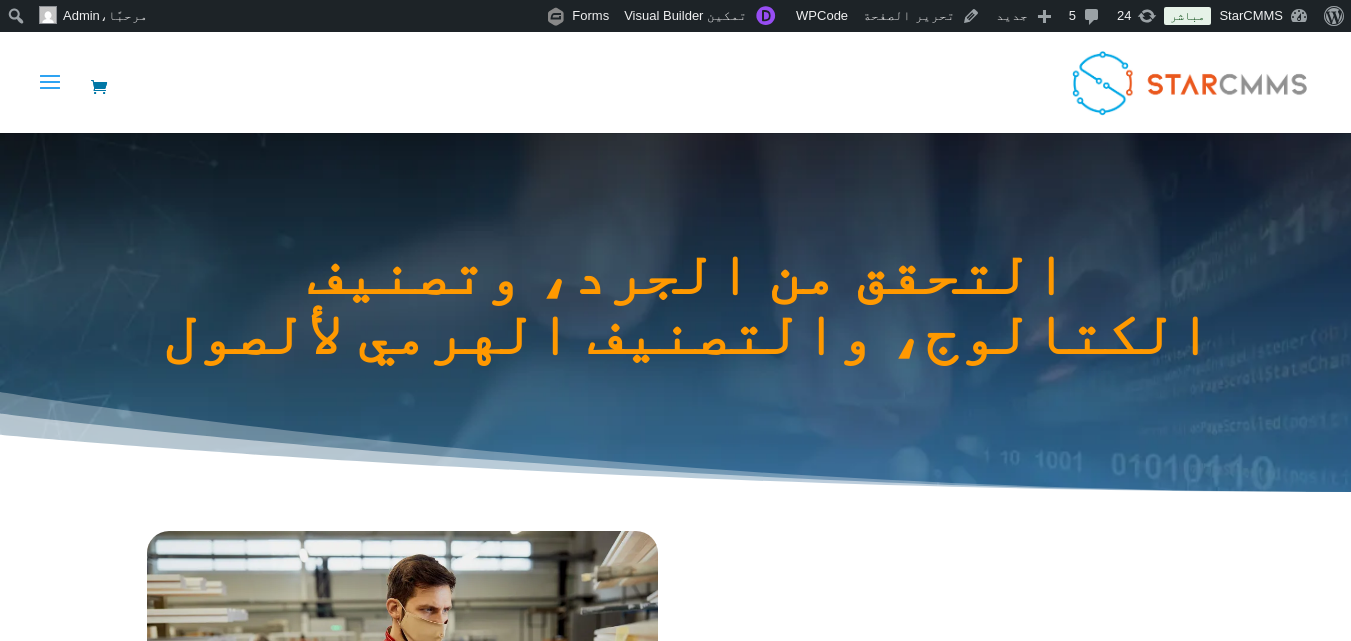 scroll, scrollTop: 3332, scrollLeft: 0, axis: vertical 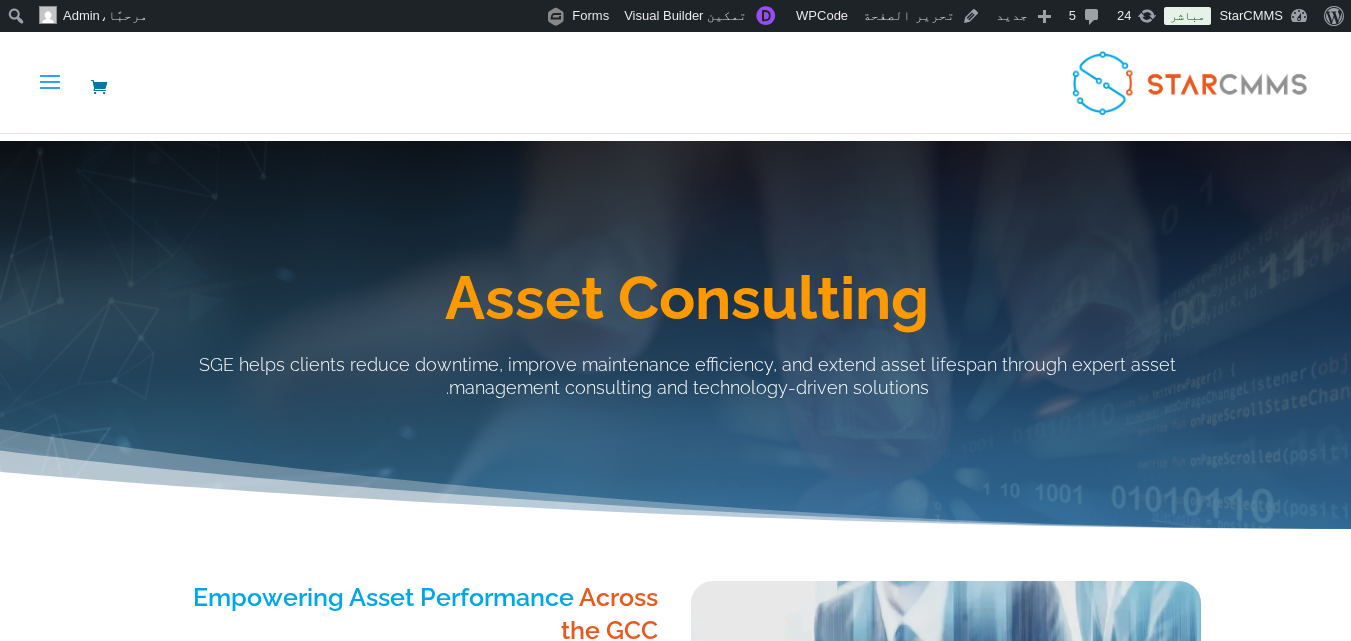 click on "Asset Consulting" at bounding box center [0, 0] 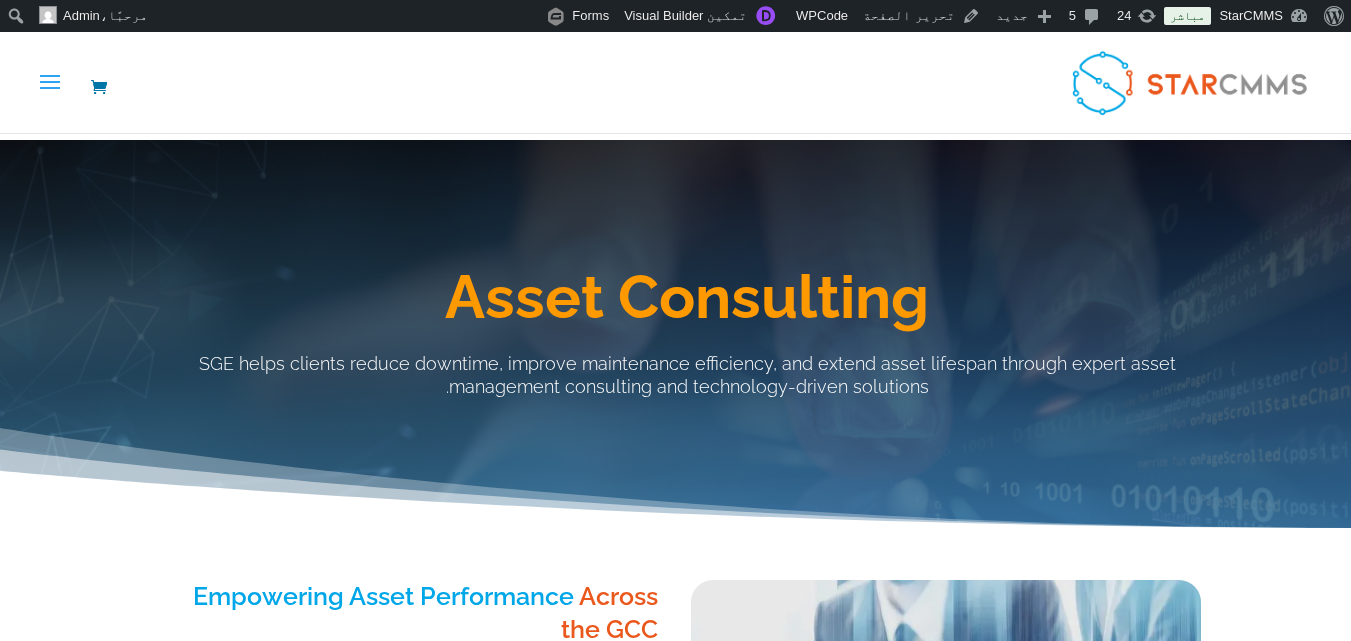 scroll, scrollTop: 0, scrollLeft: 0, axis: both 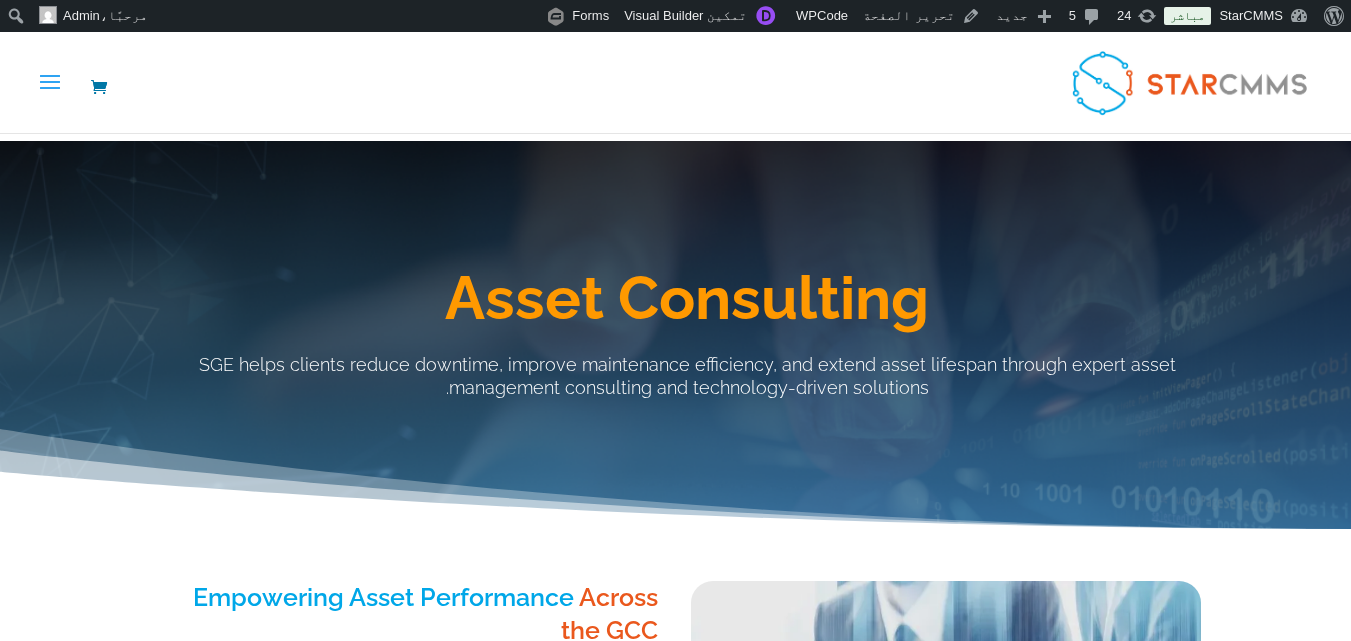 click on "Asset Consulting" at bounding box center [687, 303] 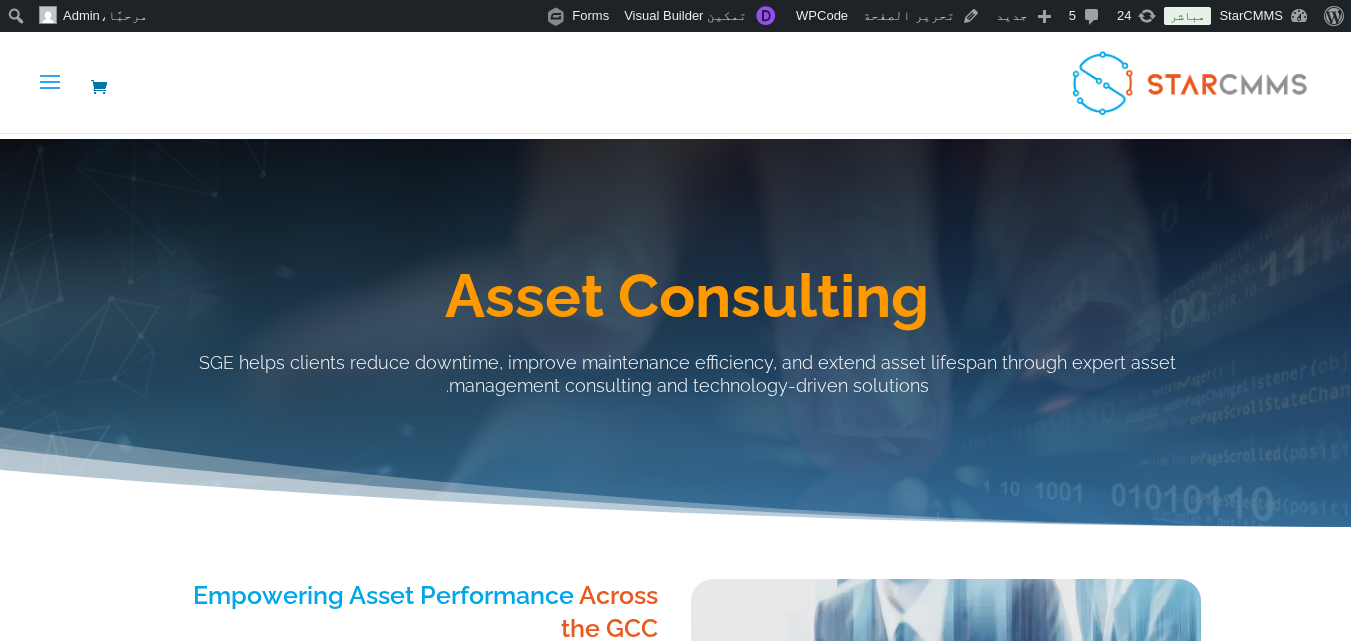 scroll, scrollTop: 0, scrollLeft: 0, axis: both 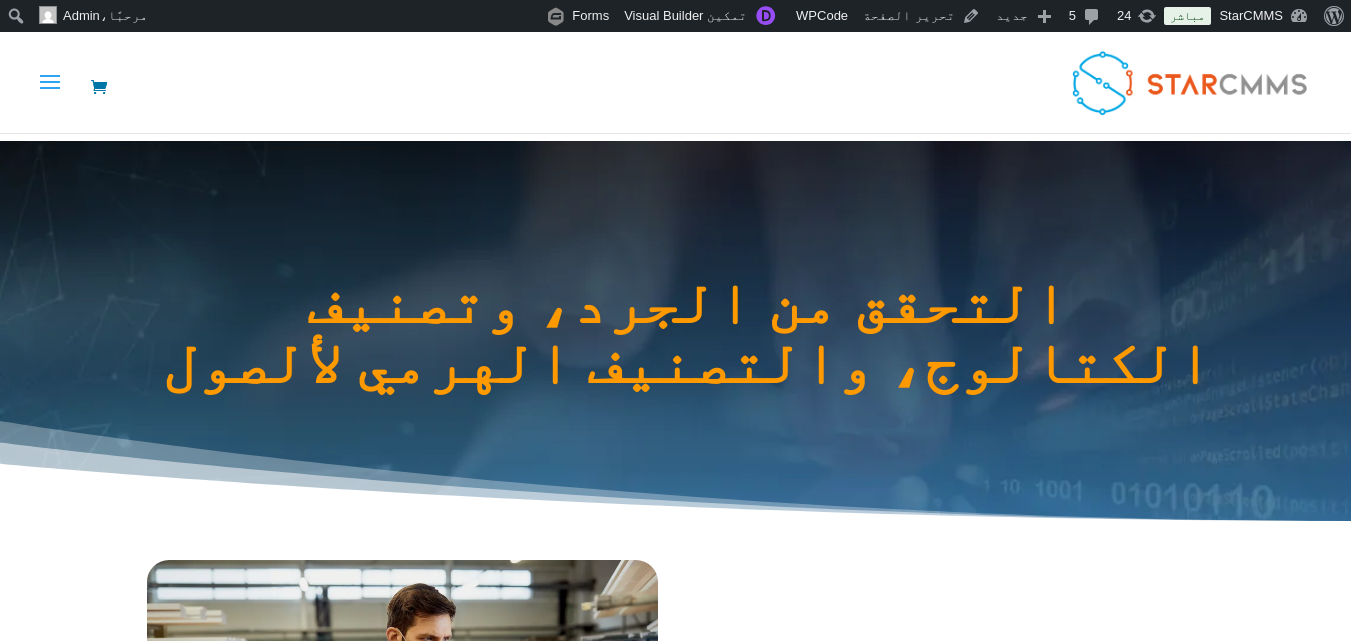 click on "التحقق من الجرد، وتصنيف الكتالوج، والتصنيف الهرمي لألصول" at bounding box center (687, 337) 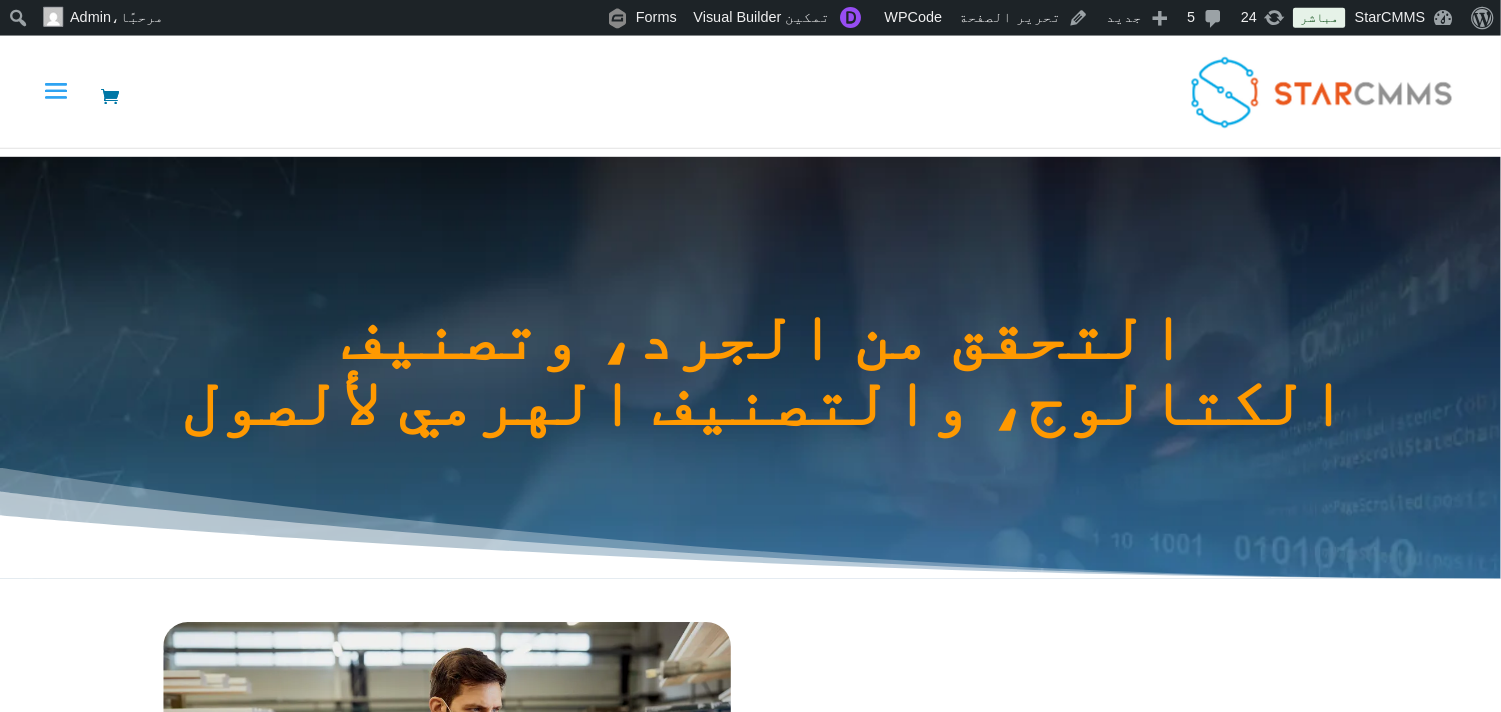 scroll, scrollTop: 100, scrollLeft: 0, axis: vertical 